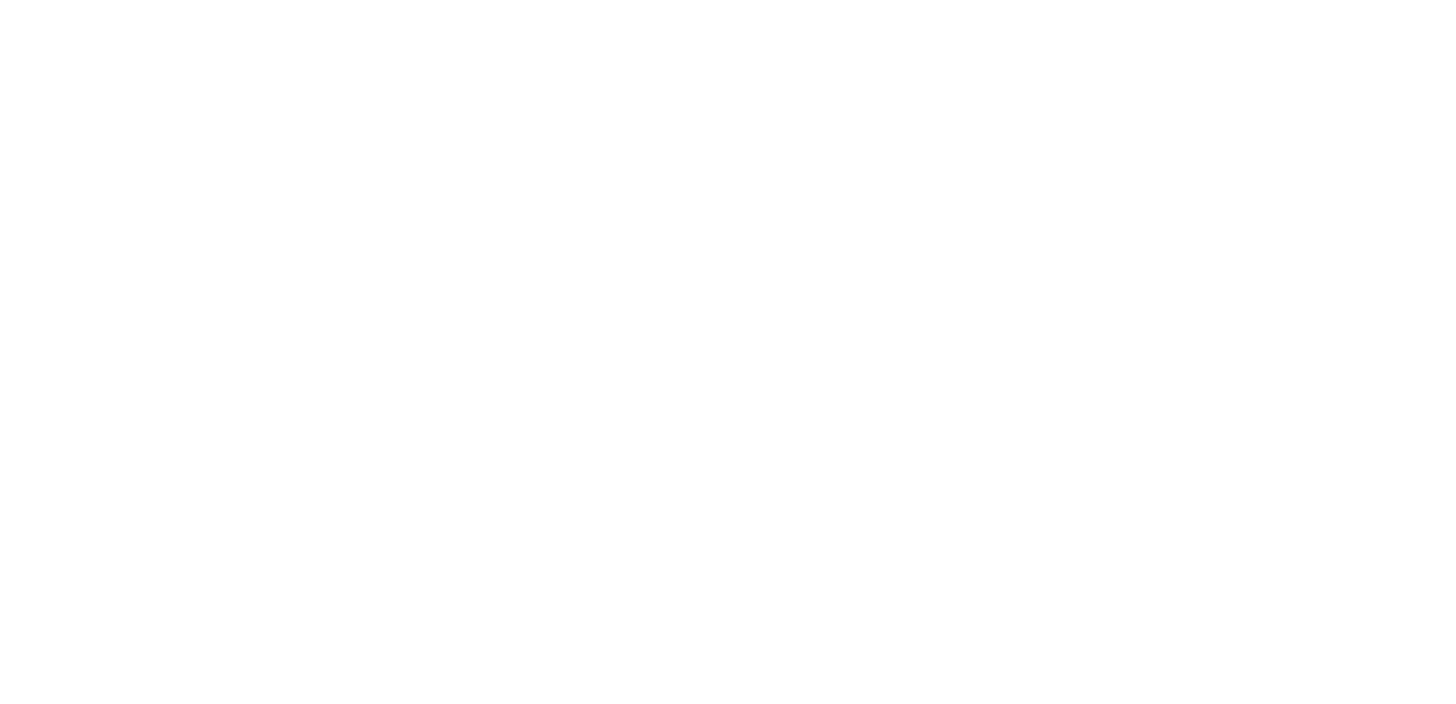 scroll, scrollTop: 0, scrollLeft: 0, axis: both 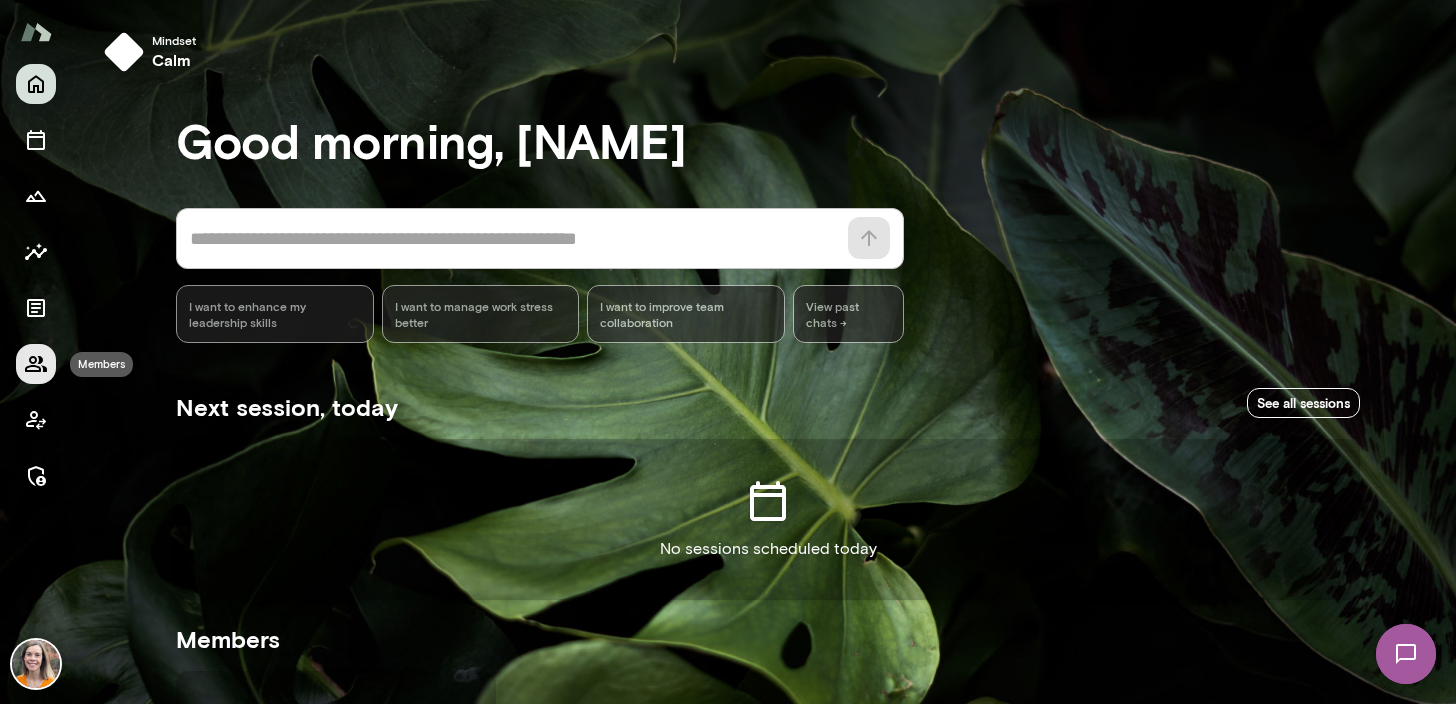 click 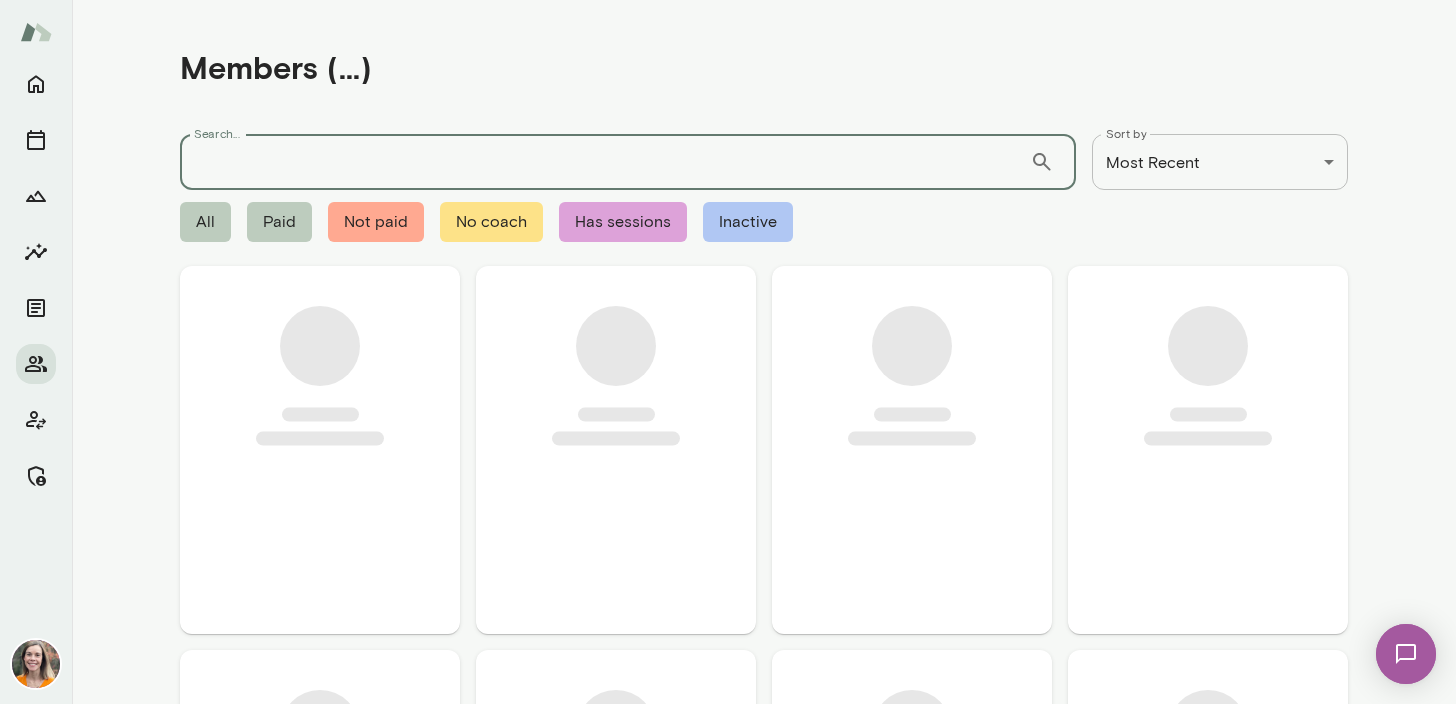click on "Search..." at bounding box center [605, 162] 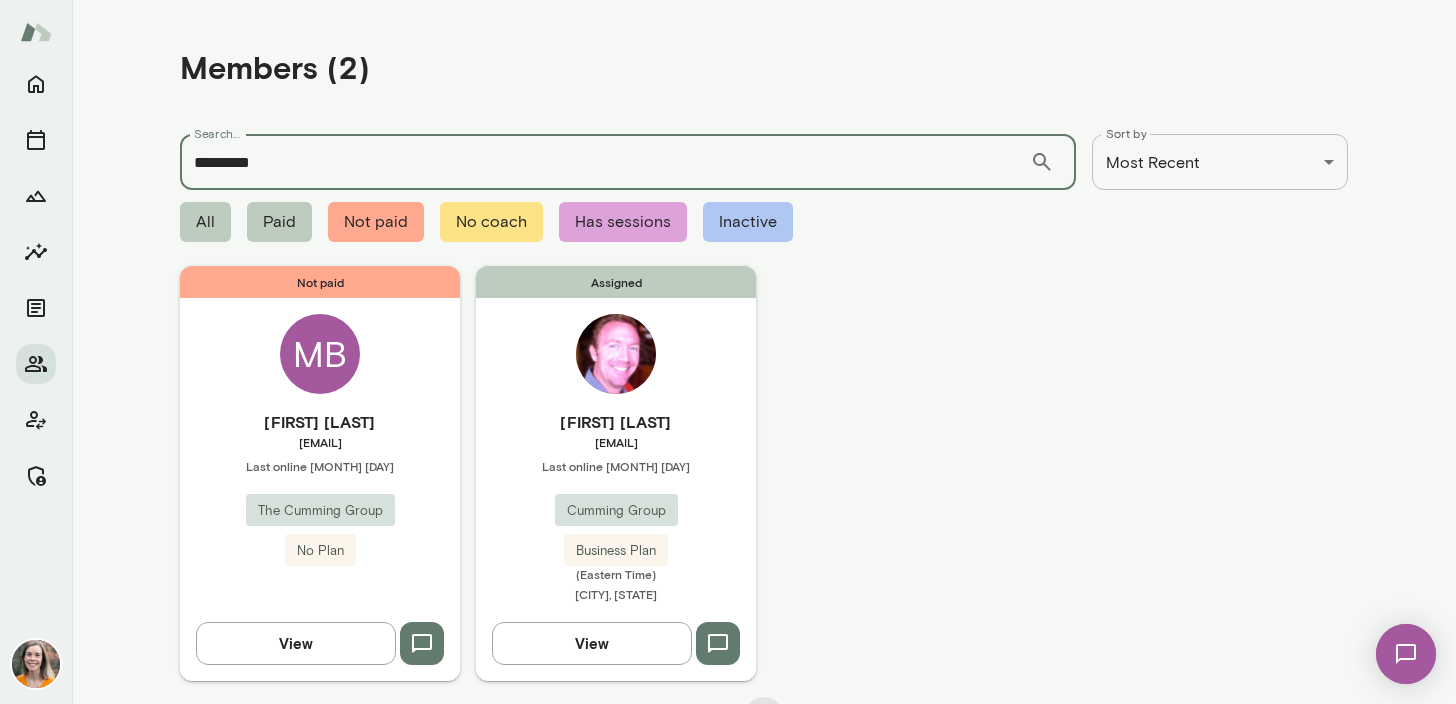 type on "*********" 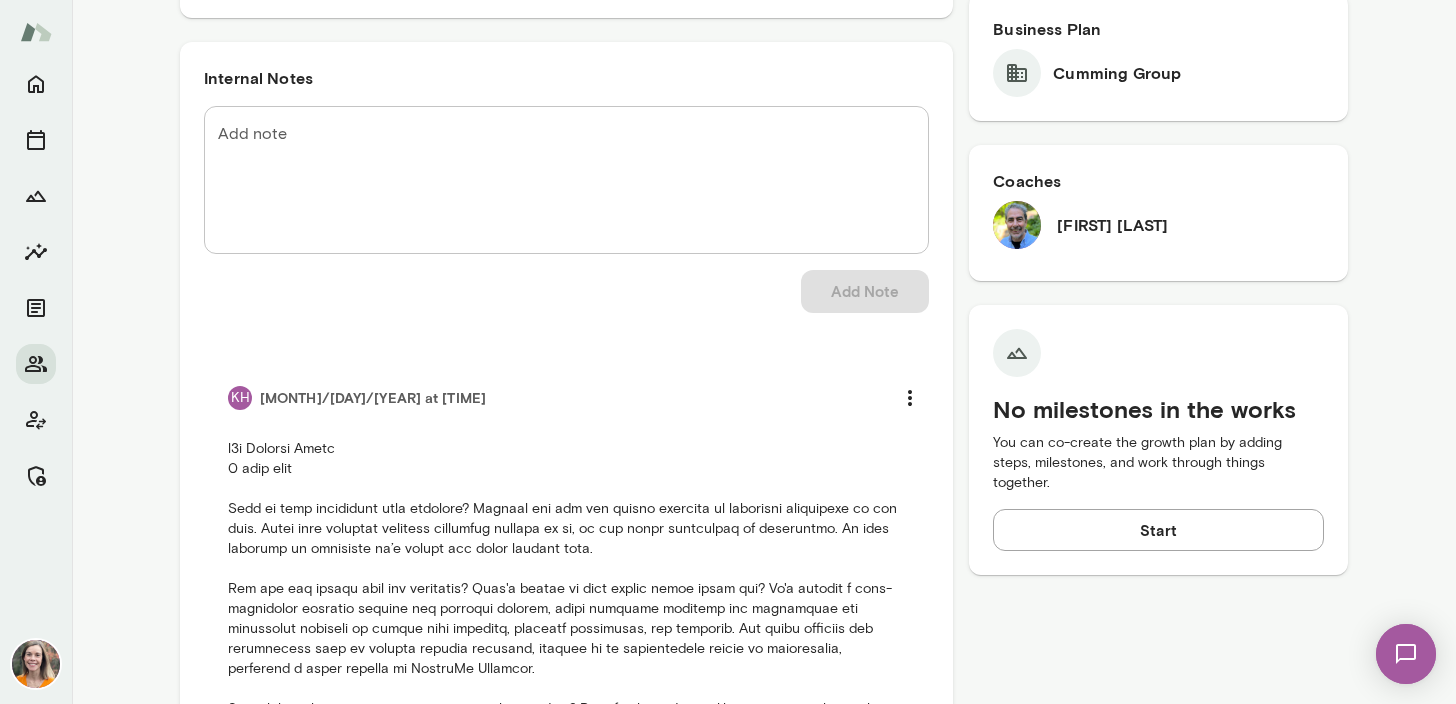 scroll, scrollTop: 0, scrollLeft: 0, axis: both 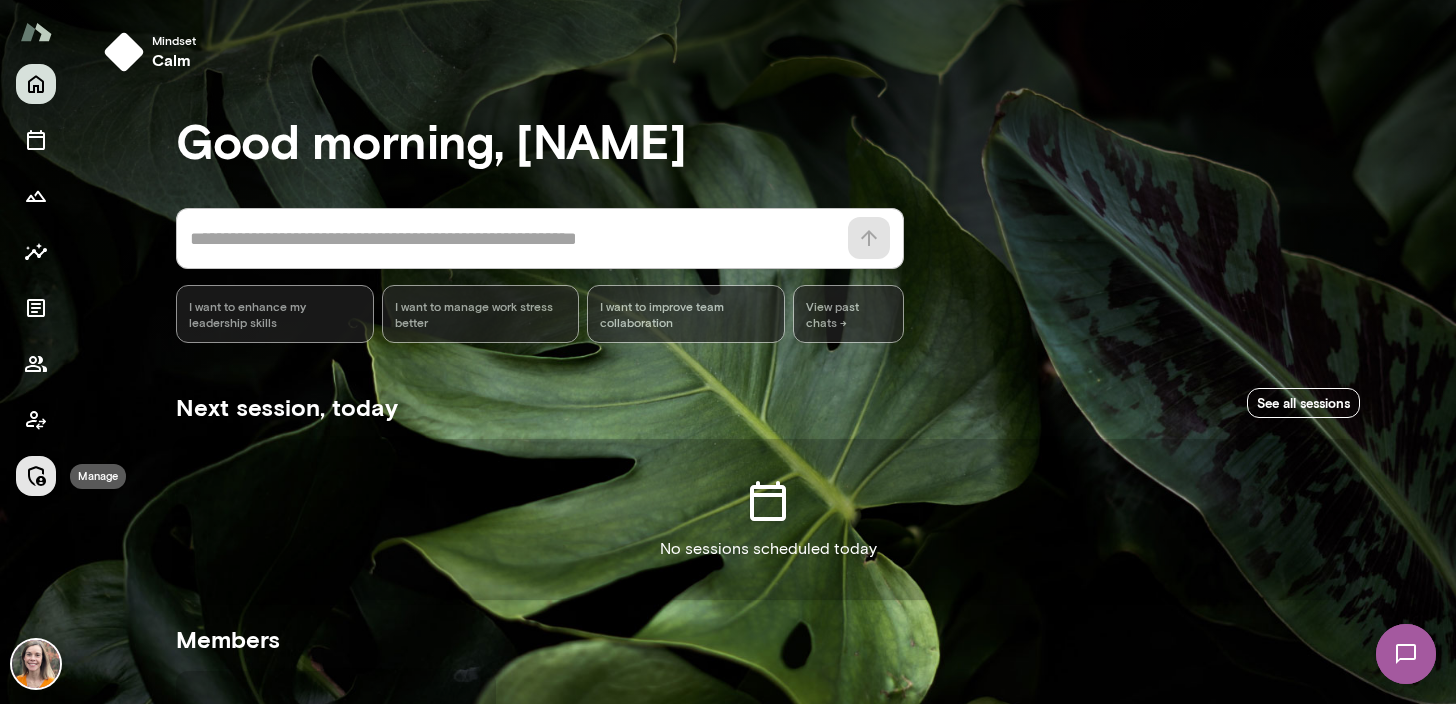 click 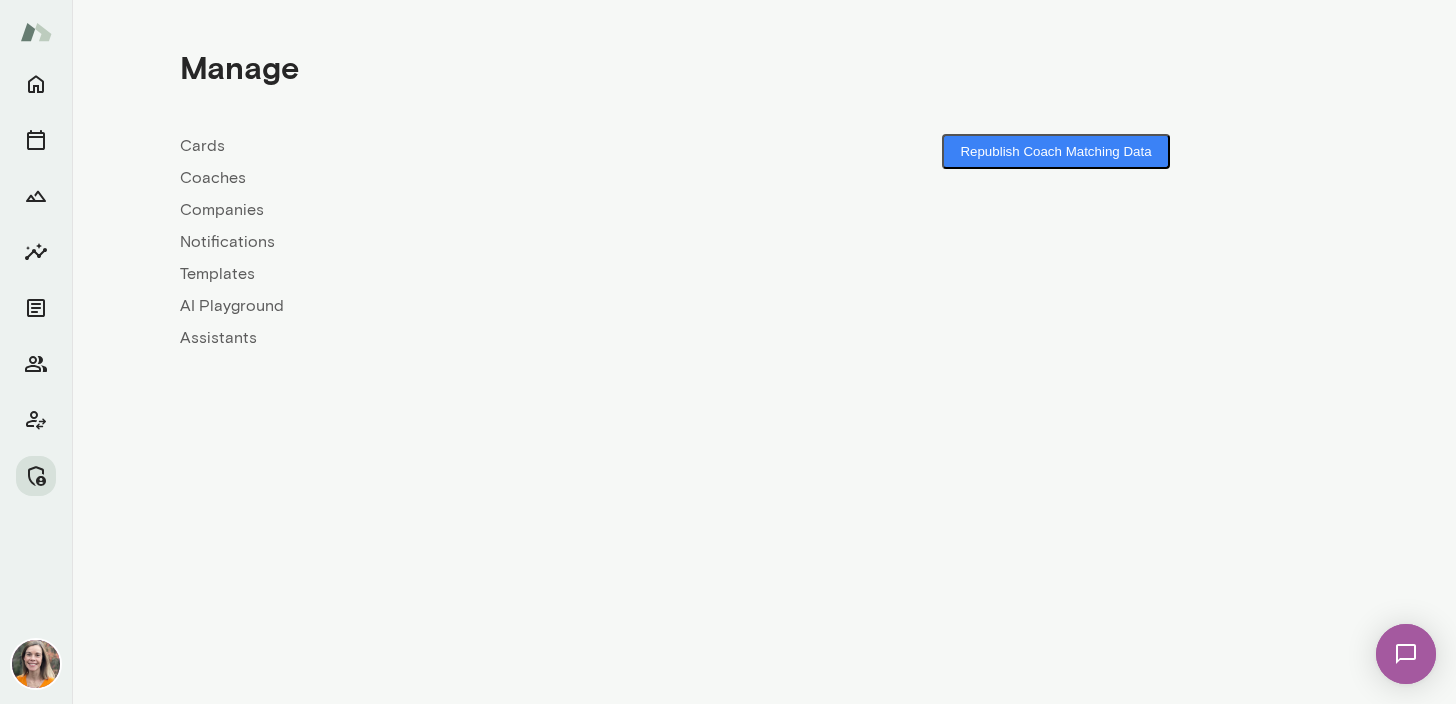 click on "Coaches" at bounding box center [472, 178] 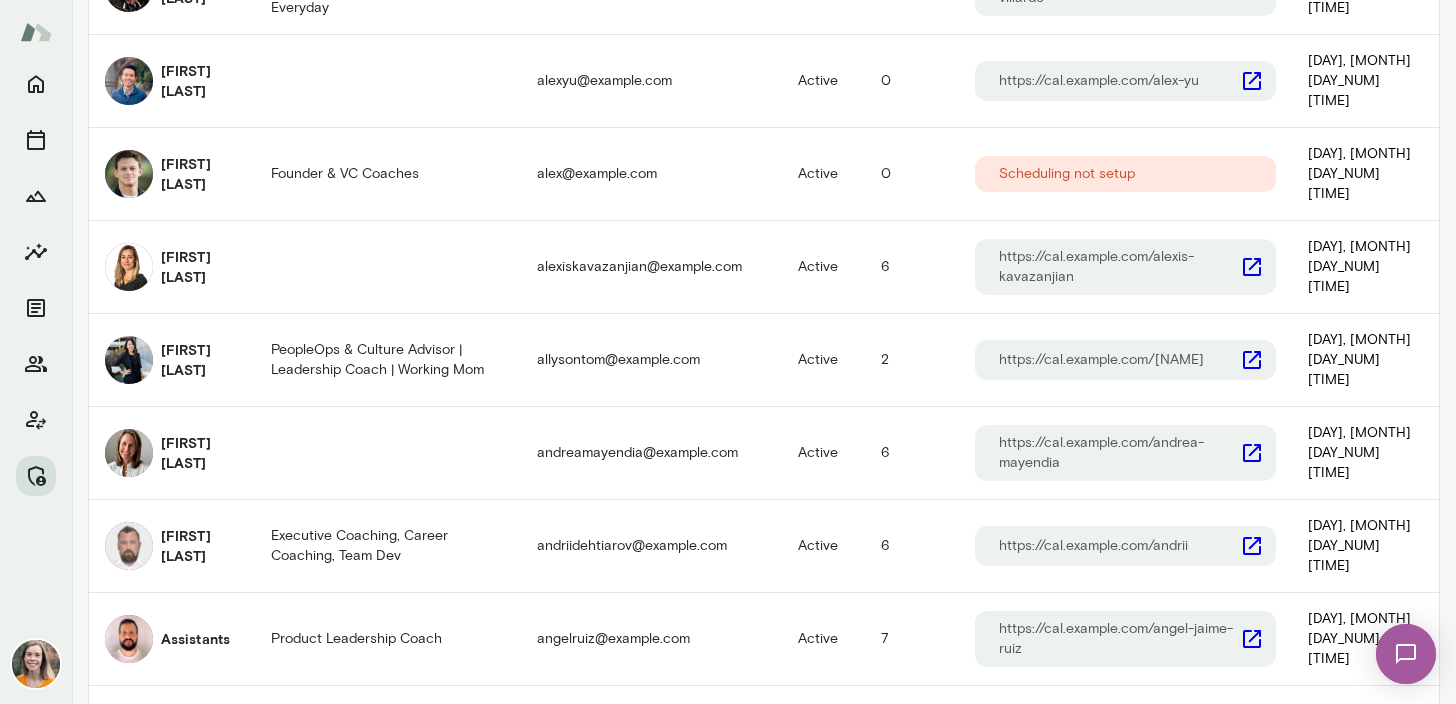 scroll, scrollTop: 602, scrollLeft: 0, axis: vertical 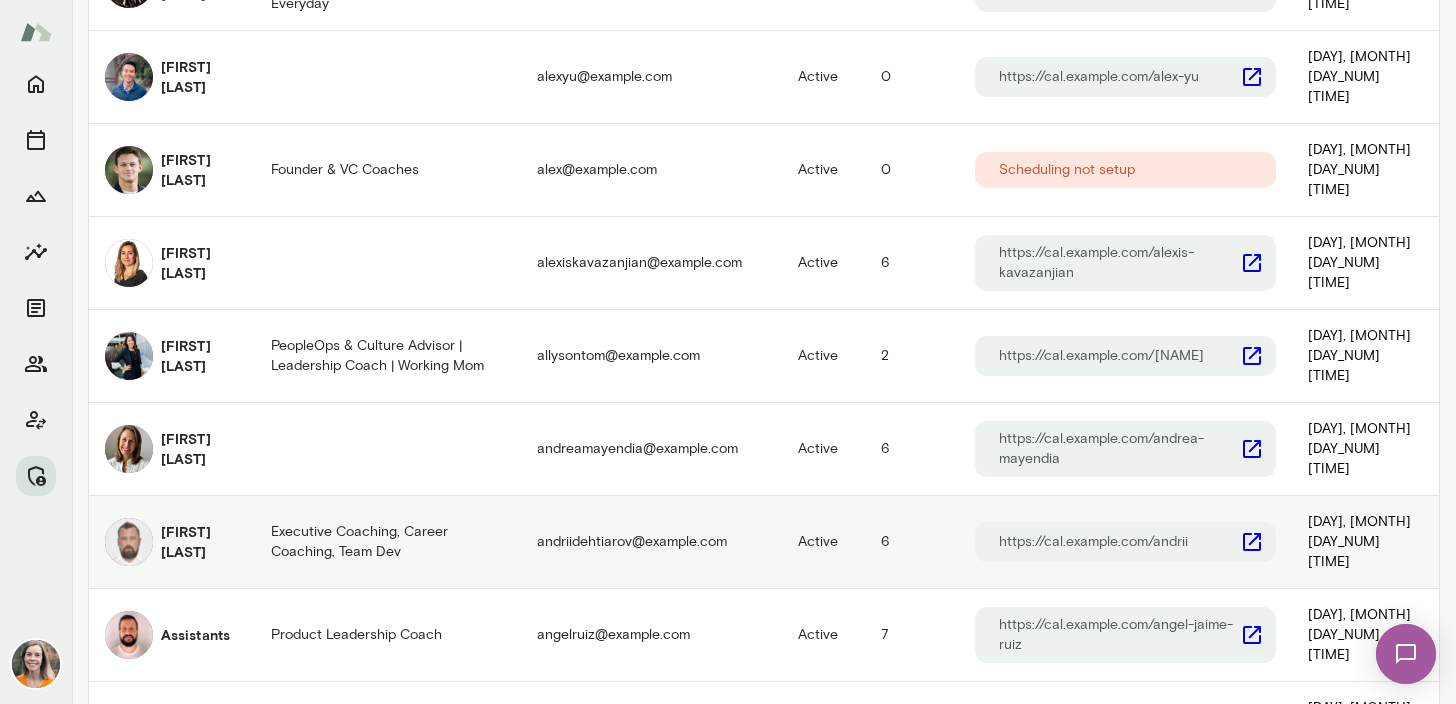 click on "[FIRST] [LAST]" at bounding box center (200, 542) 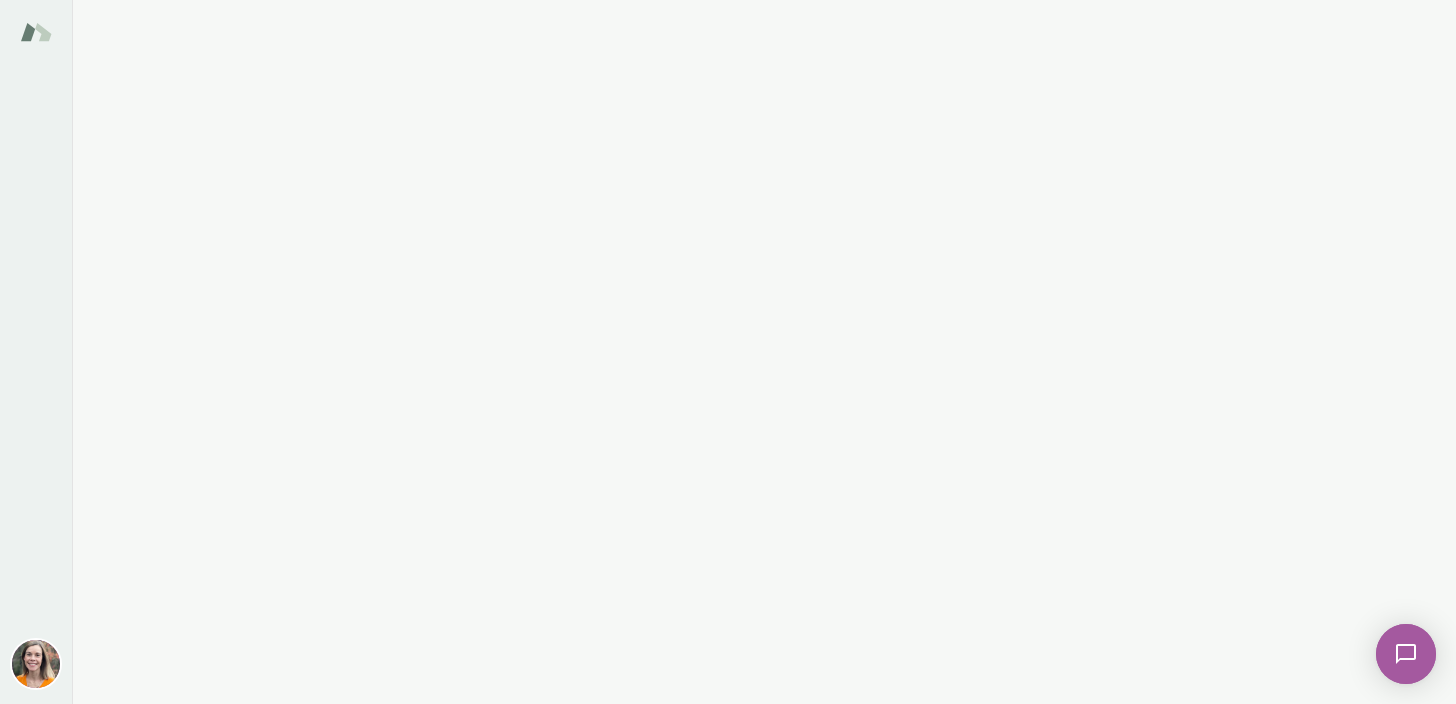 scroll, scrollTop: 0, scrollLeft: 0, axis: both 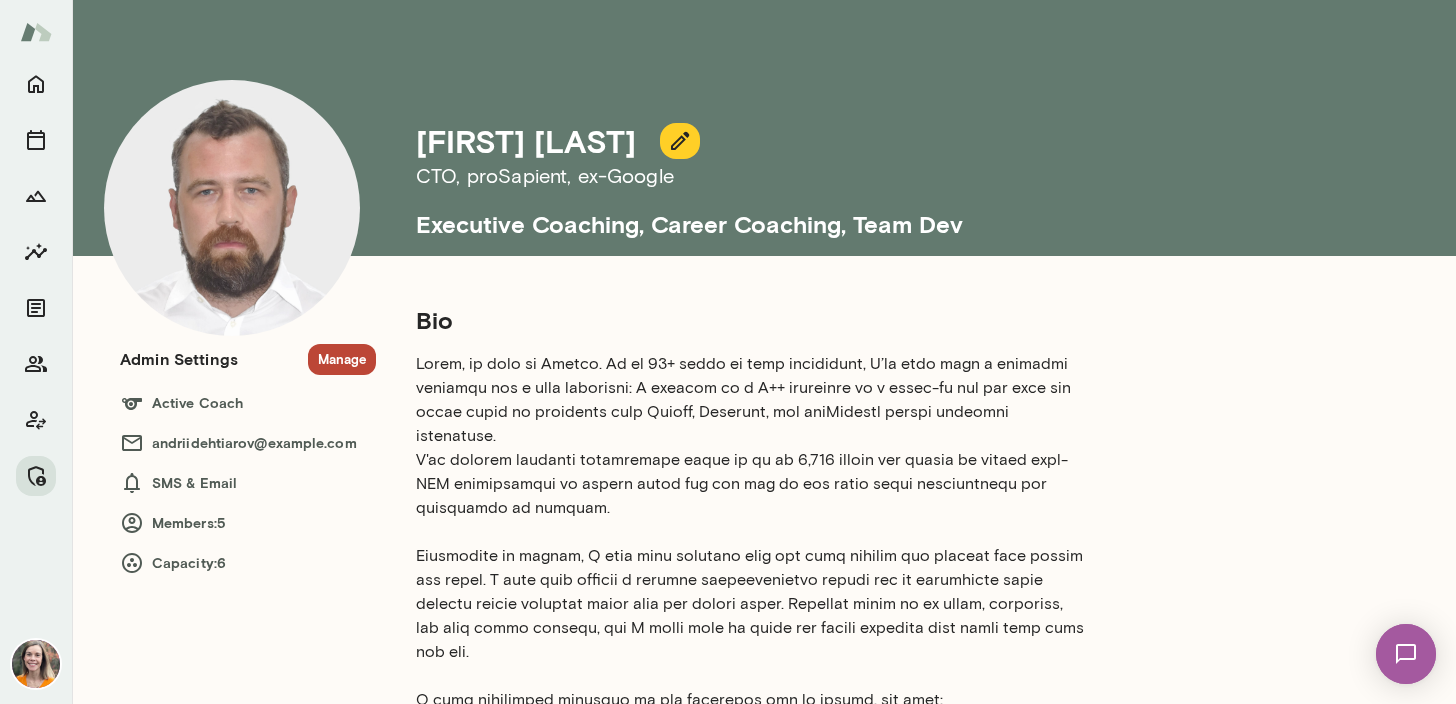 click on "Manage" at bounding box center [342, 359] 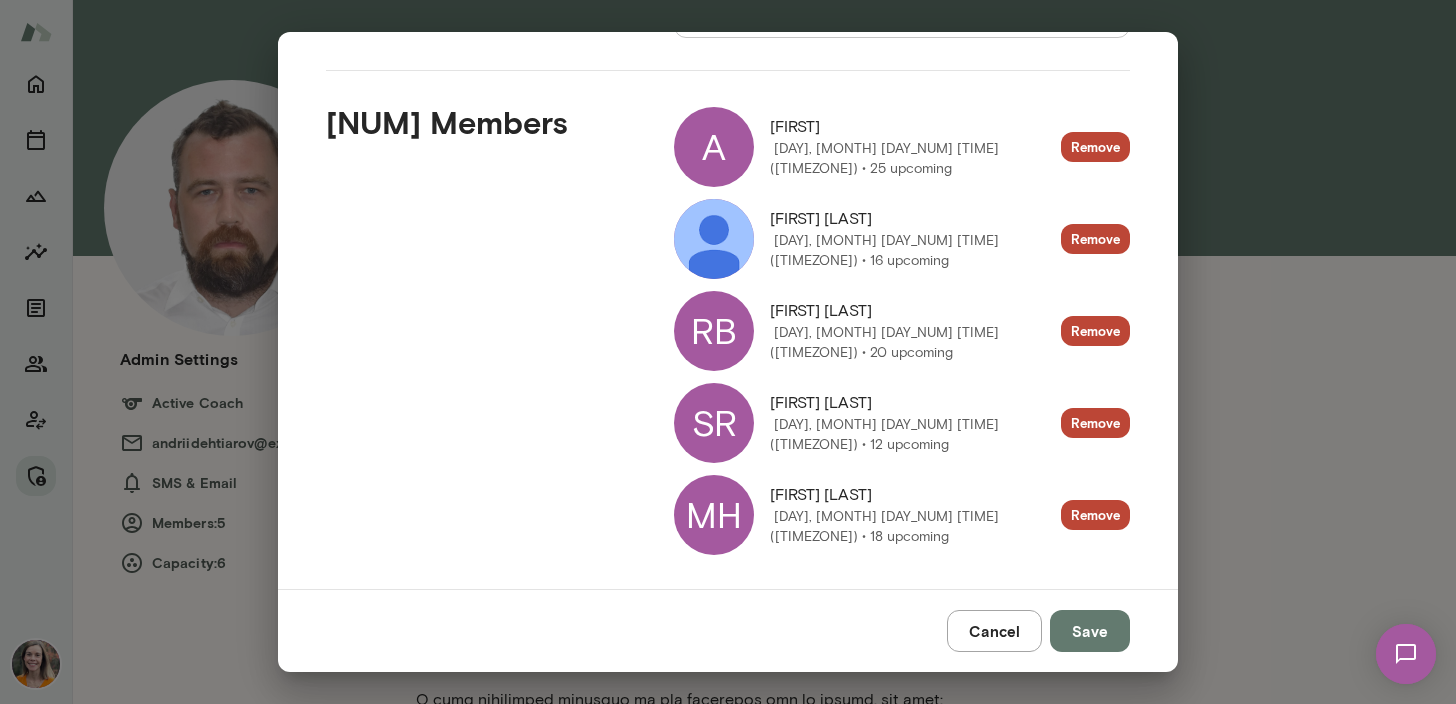 scroll, scrollTop: 260, scrollLeft: 0, axis: vertical 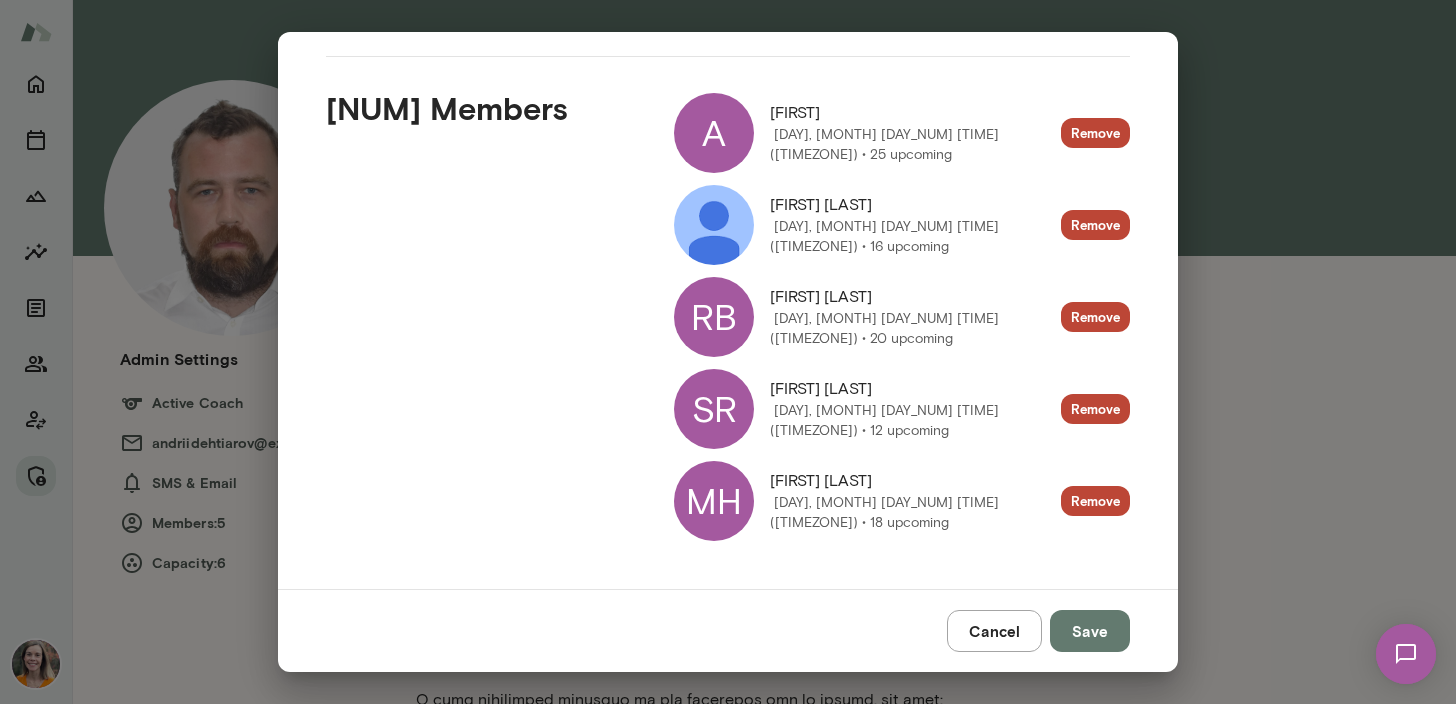 click on "RB" at bounding box center (714, 317) 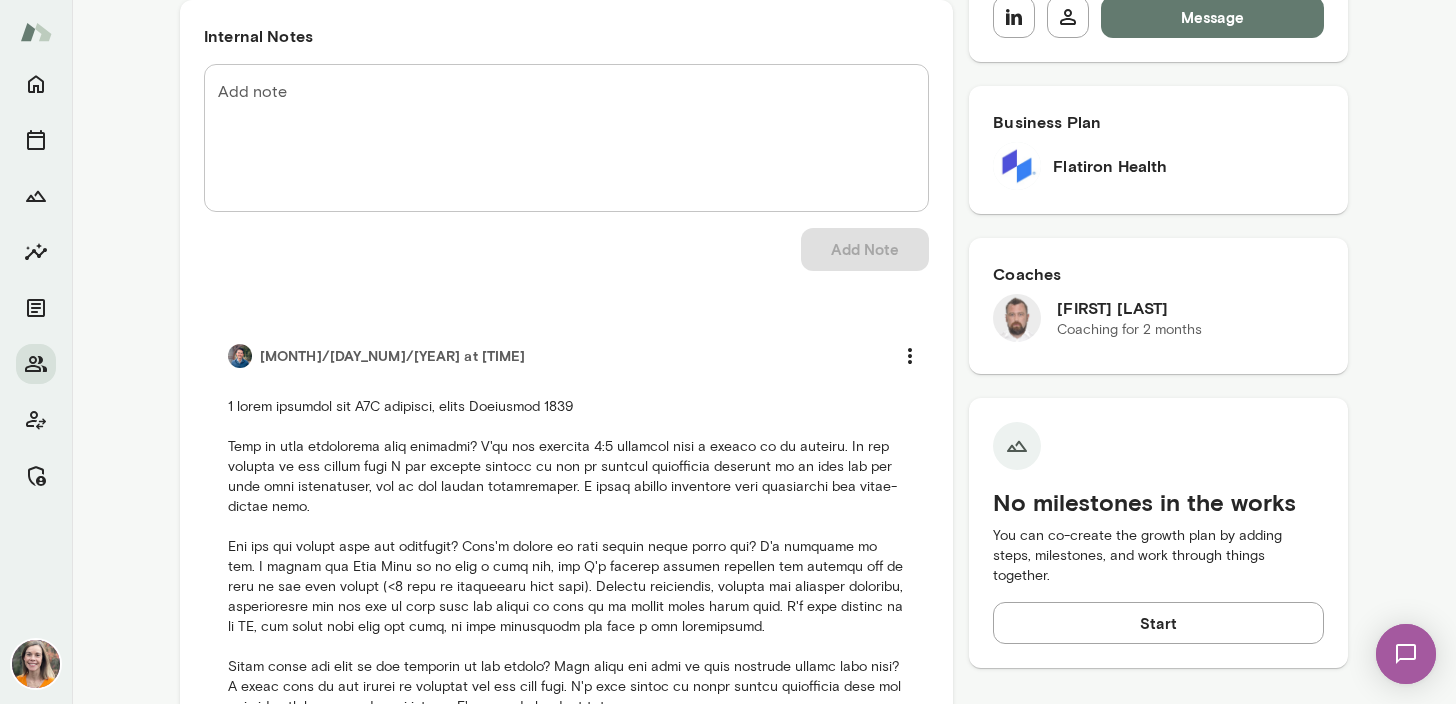 scroll, scrollTop: 0, scrollLeft: 0, axis: both 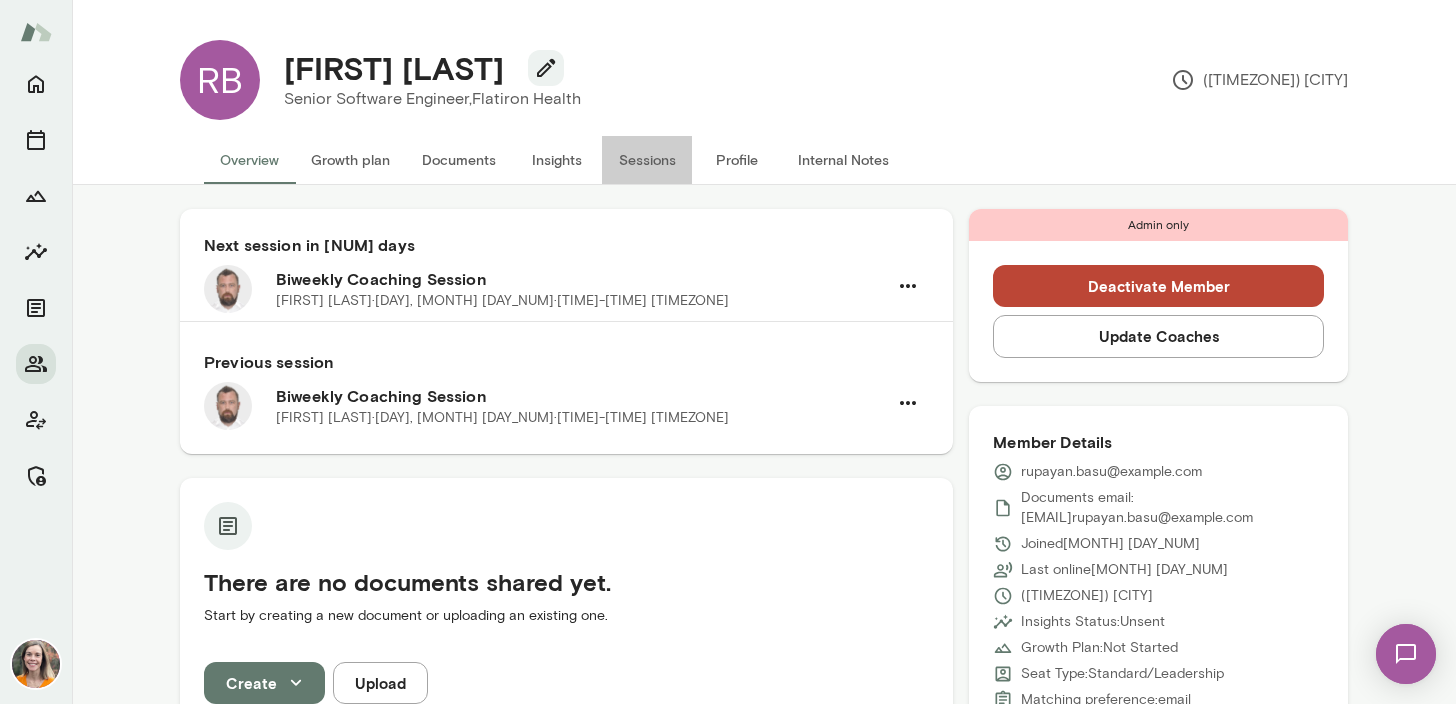 click on "Sessions" at bounding box center [647, 160] 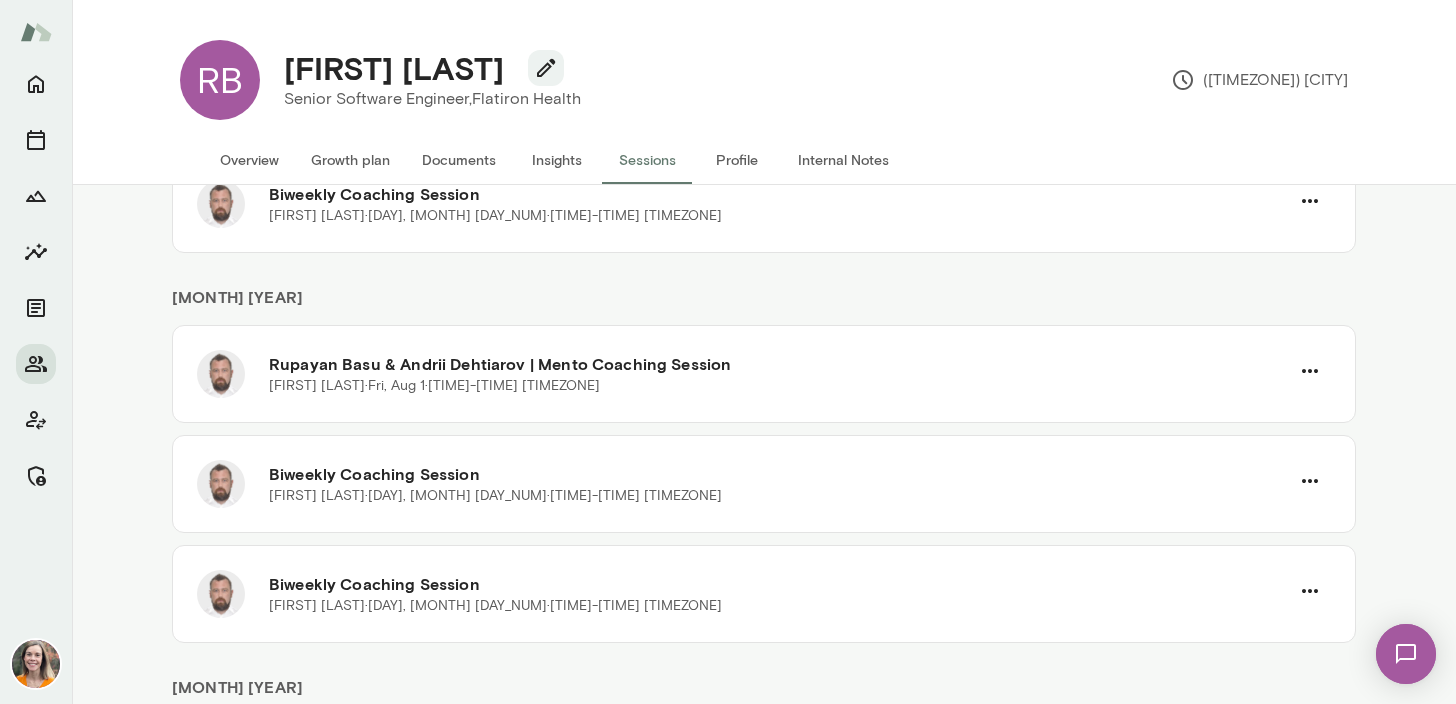 scroll, scrollTop: 155, scrollLeft: 0, axis: vertical 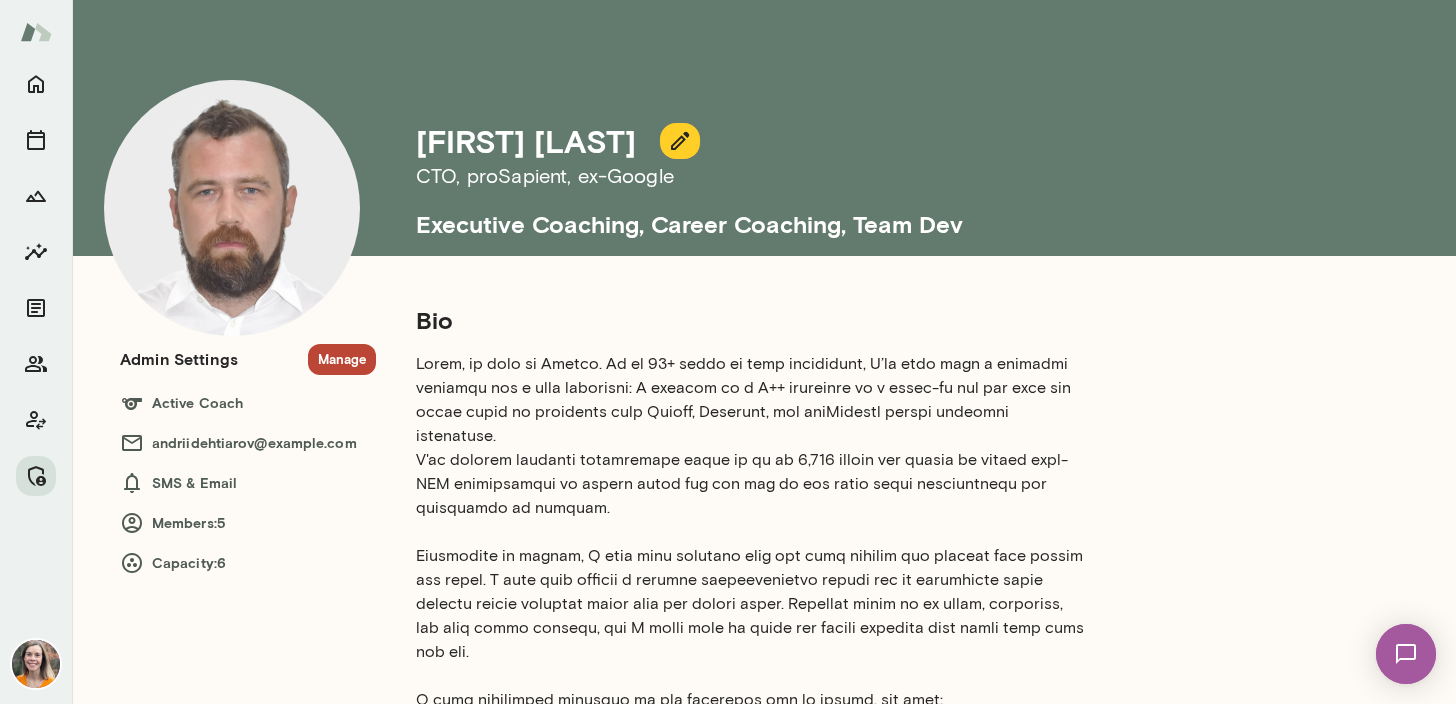 click on "Manage" at bounding box center (342, 359) 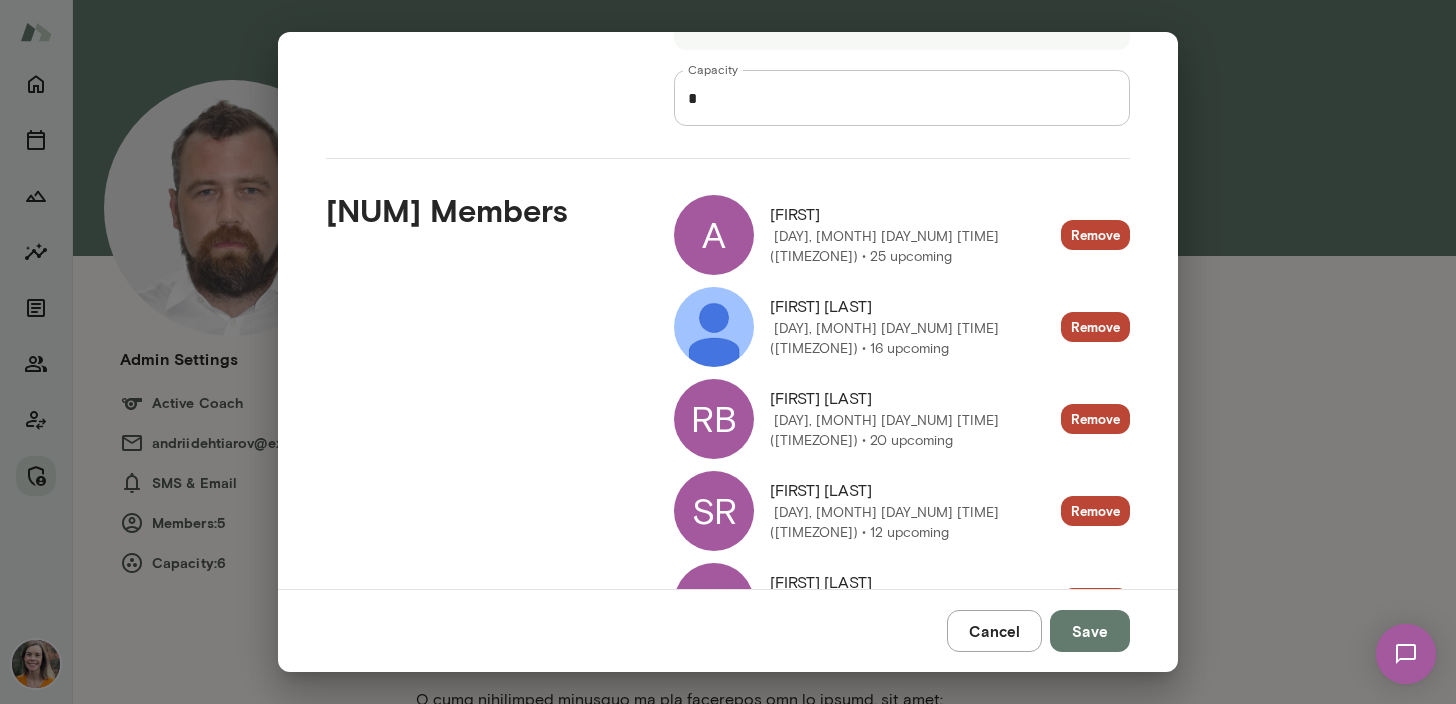 scroll, scrollTop: 260, scrollLeft: 0, axis: vertical 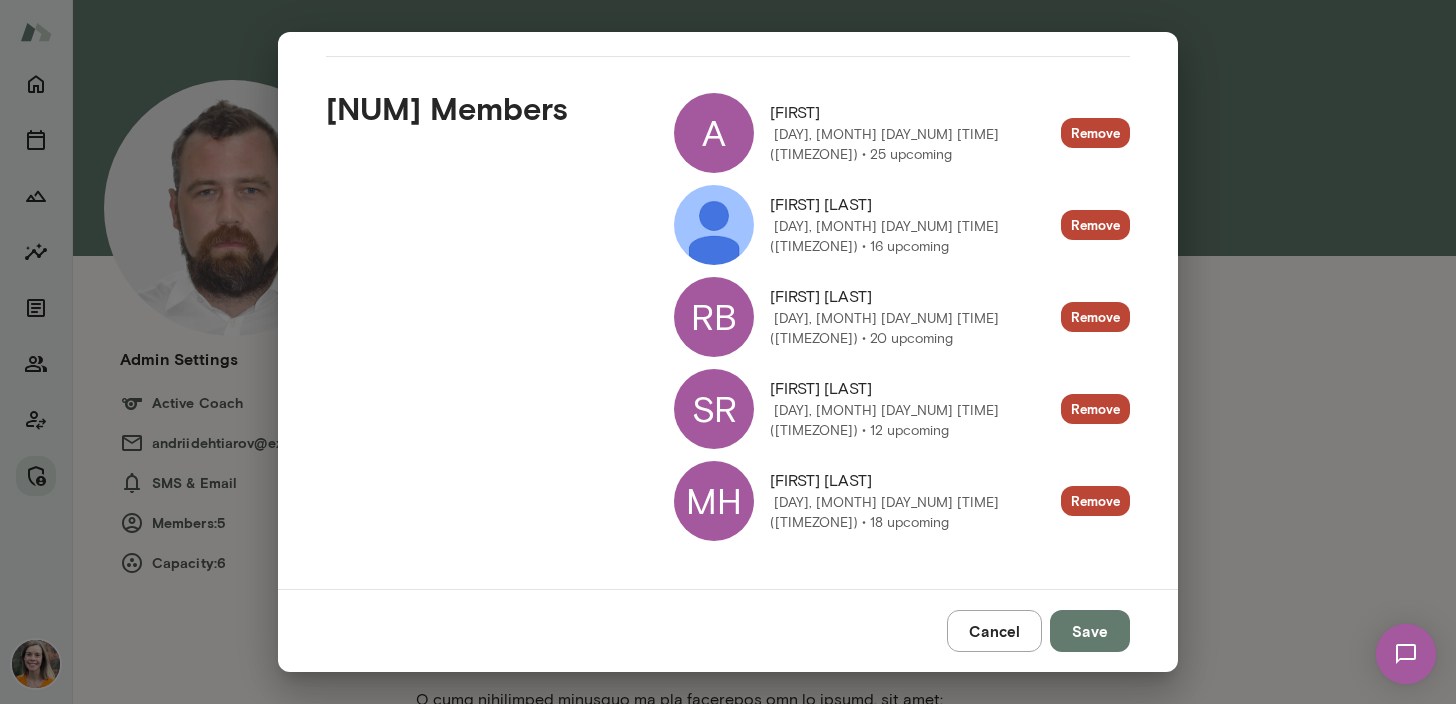 click on "MH" at bounding box center (714, 501) 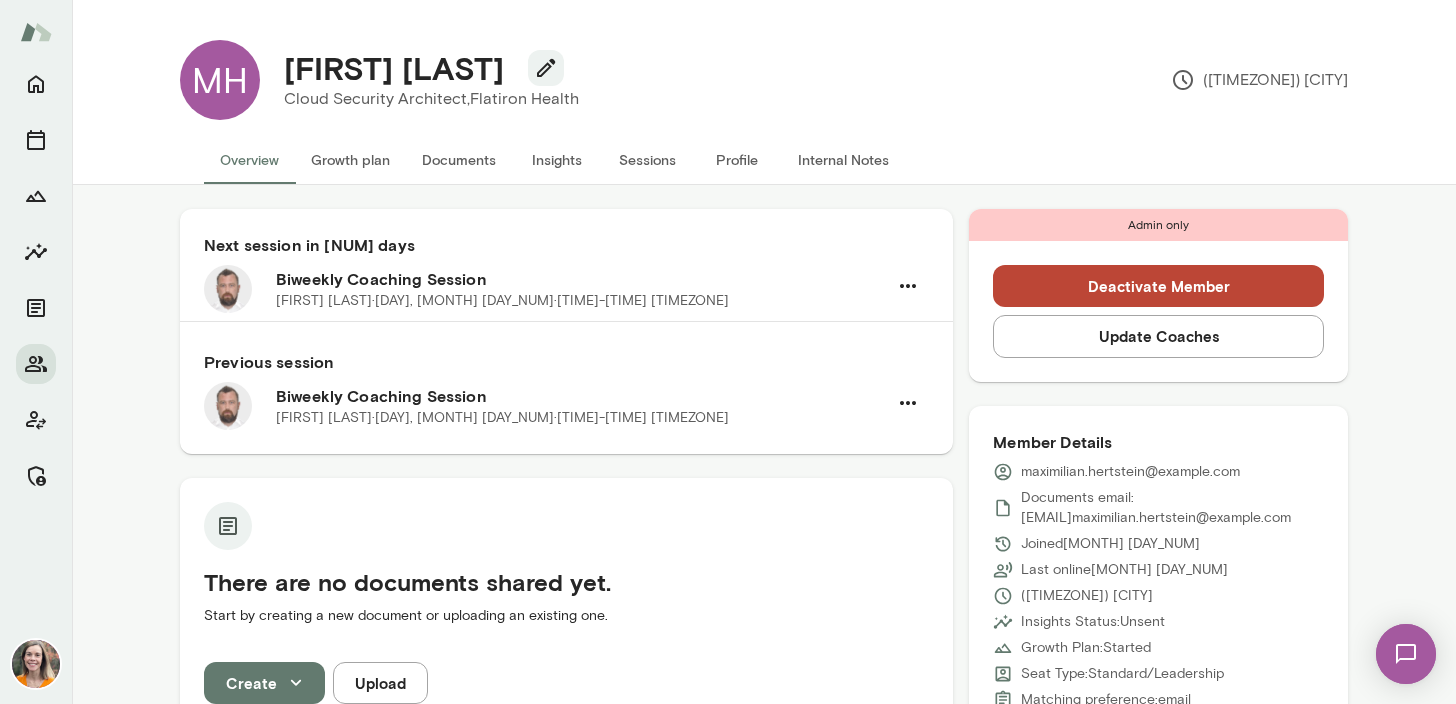 click on "Sessions" at bounding box center [647, 160] 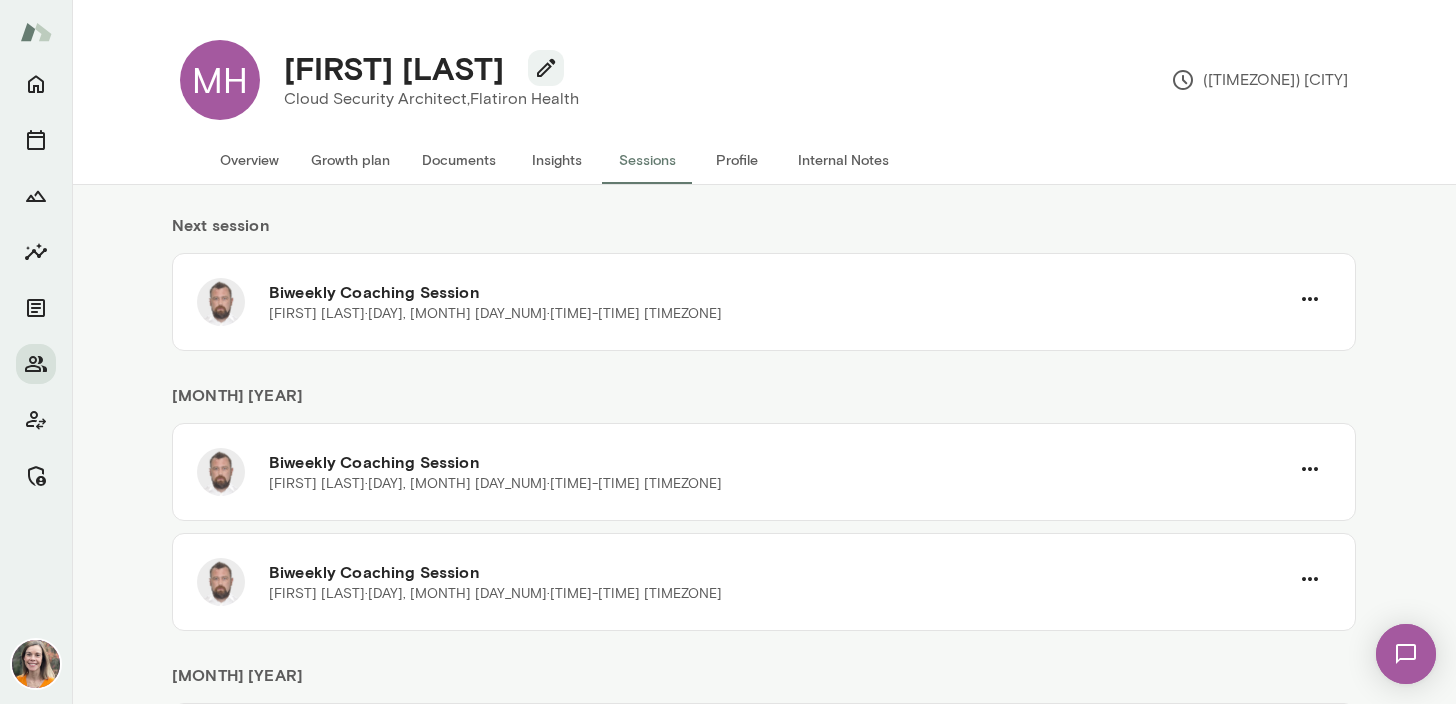 scroll, scrollTop: 85, scrollLeft: 0, axis: vertical 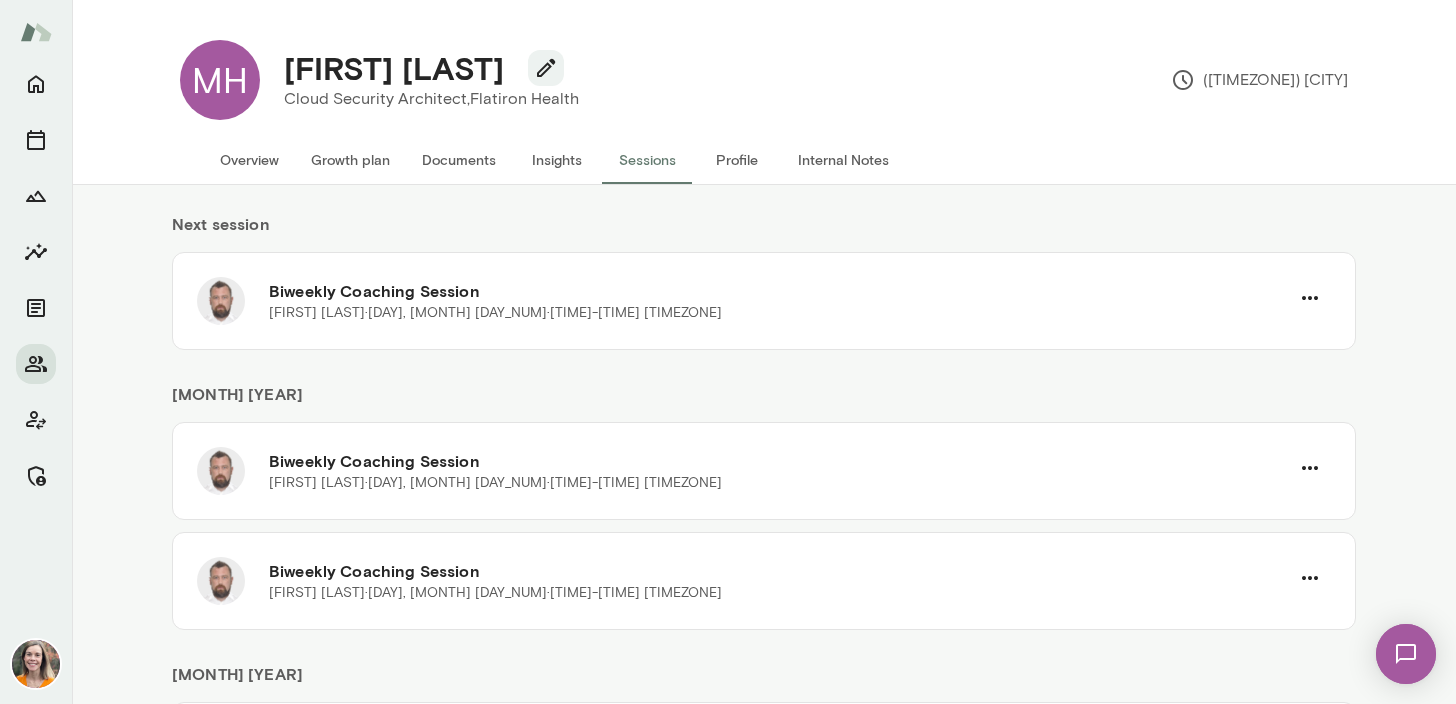 click on "Overview" at bounding box center (249, 160) 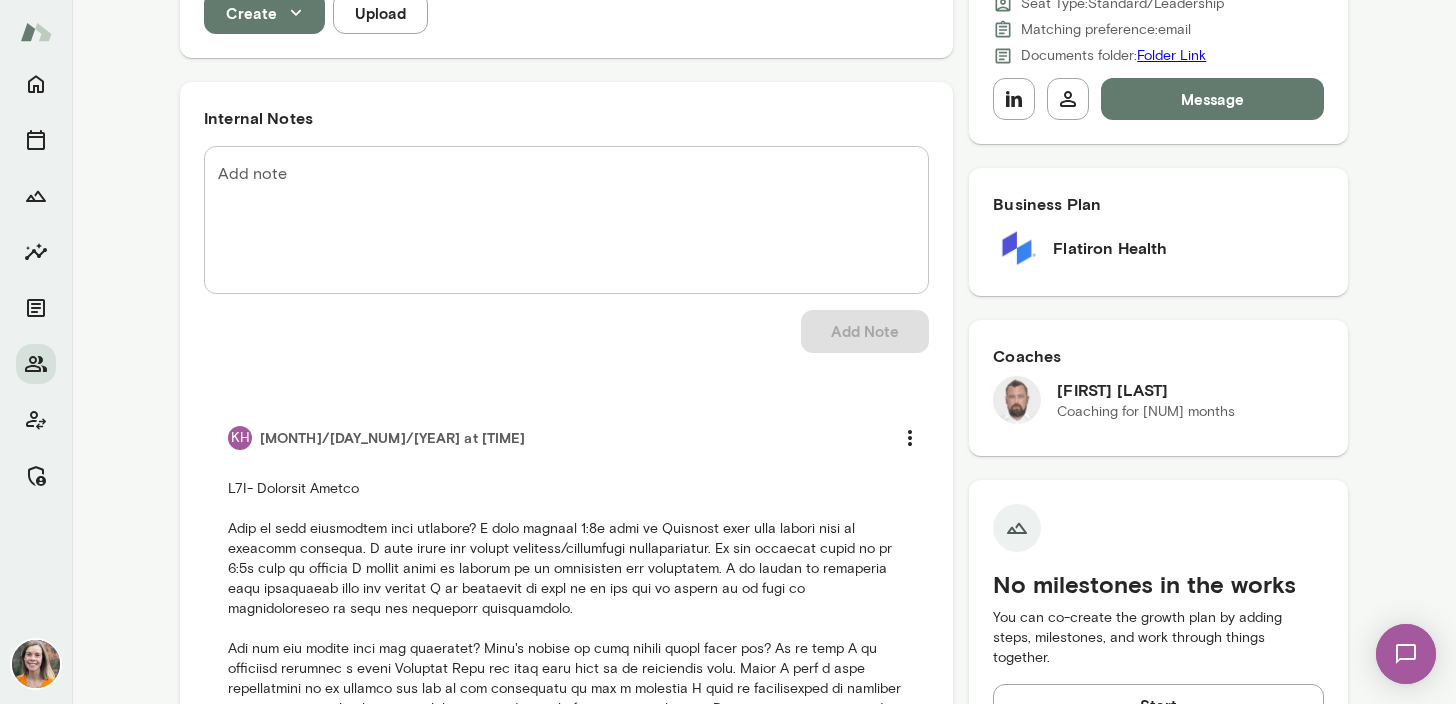 scroll, scrollTop: 0, scrollLeft: 0, axis: both 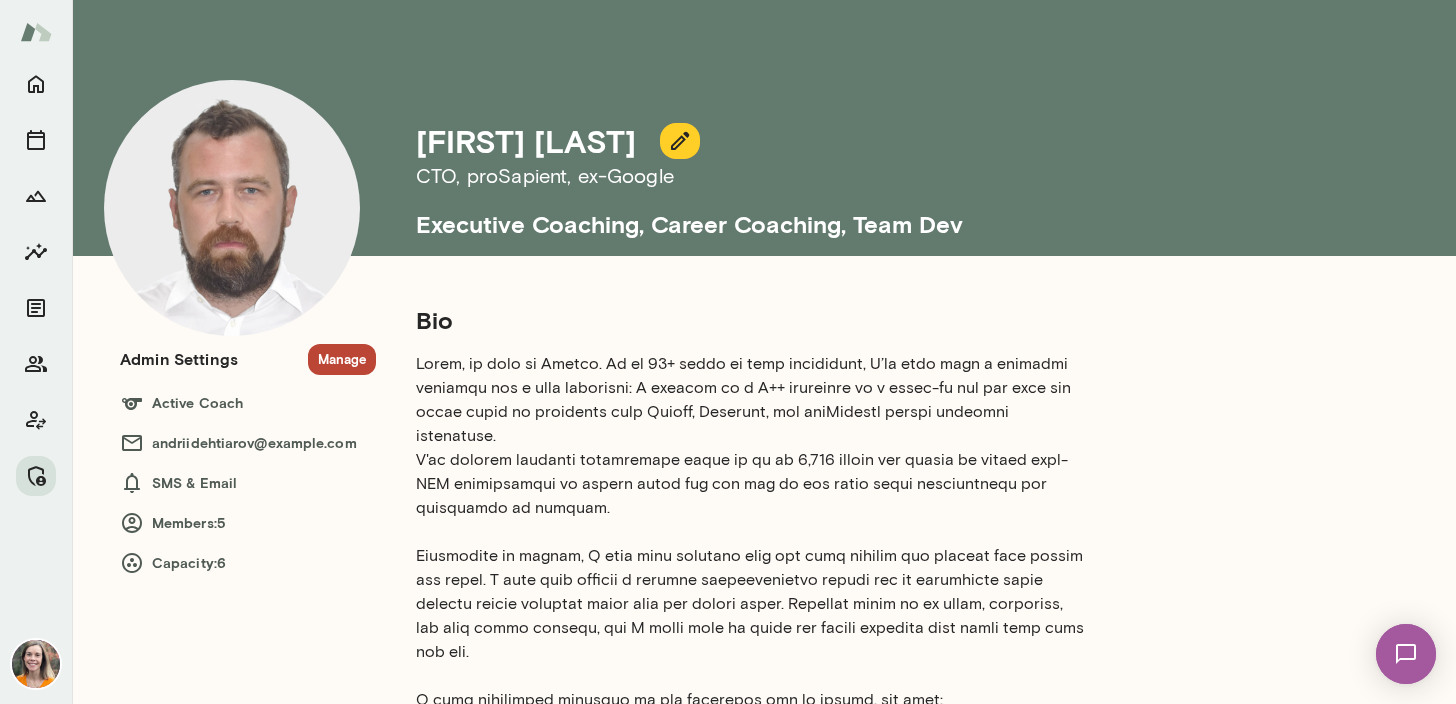 click on "Manage" at bounding box center [342, 359] 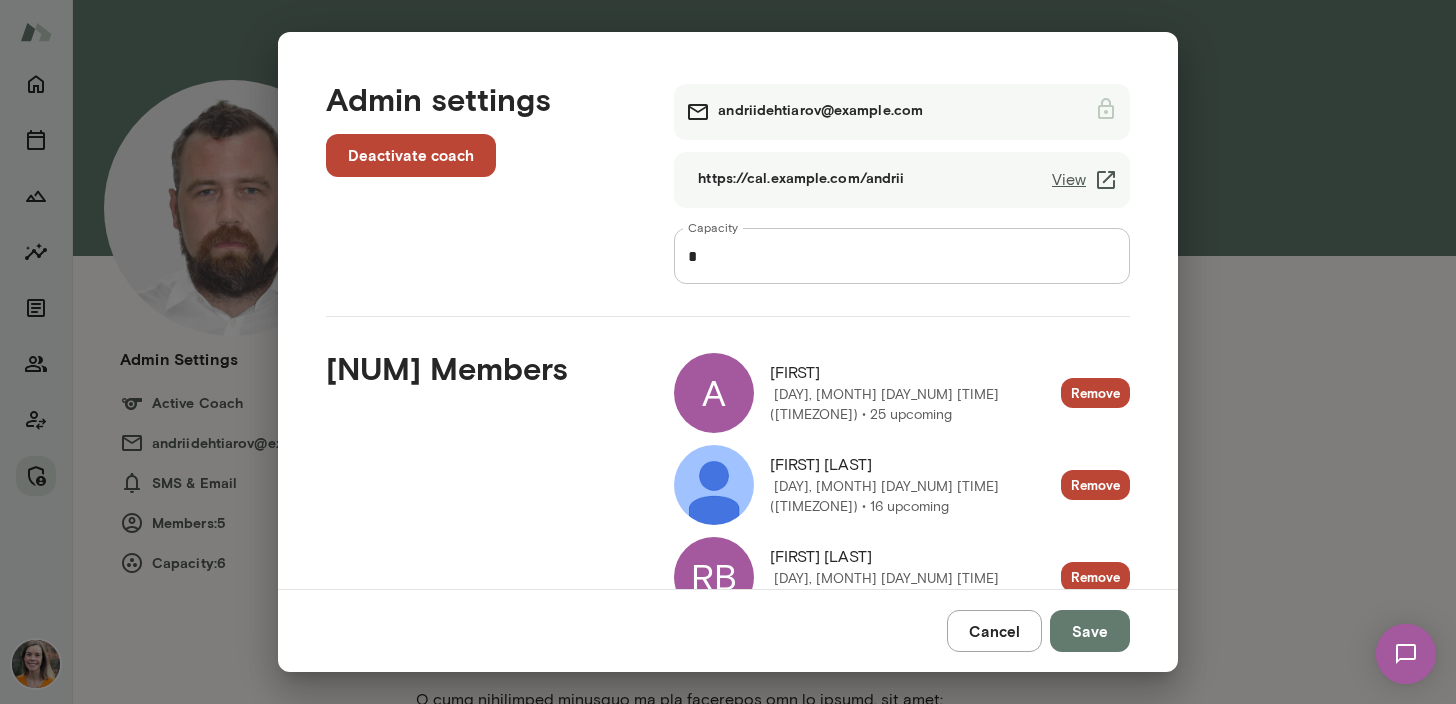 click at bounding box center [714, 485] 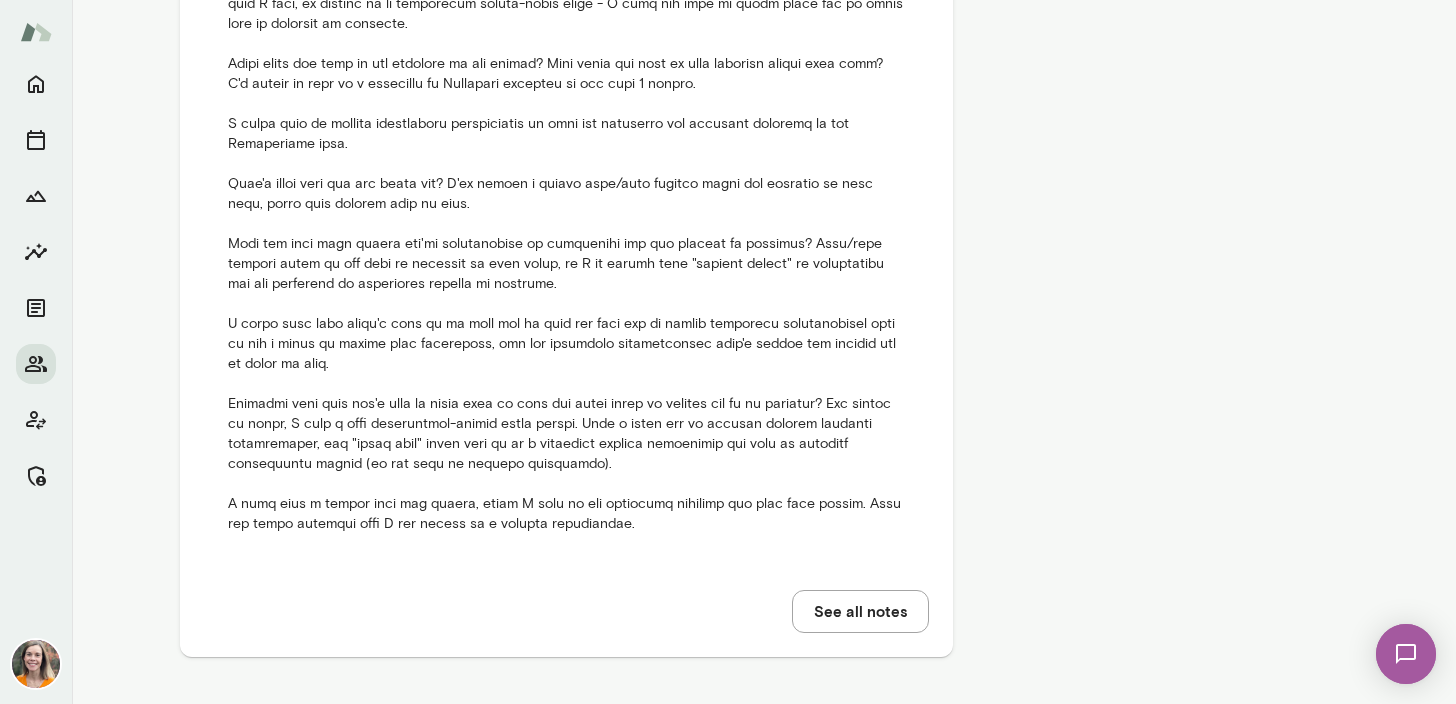 scroll, scrollTop: 0, scrollLeft: 0, axis: both 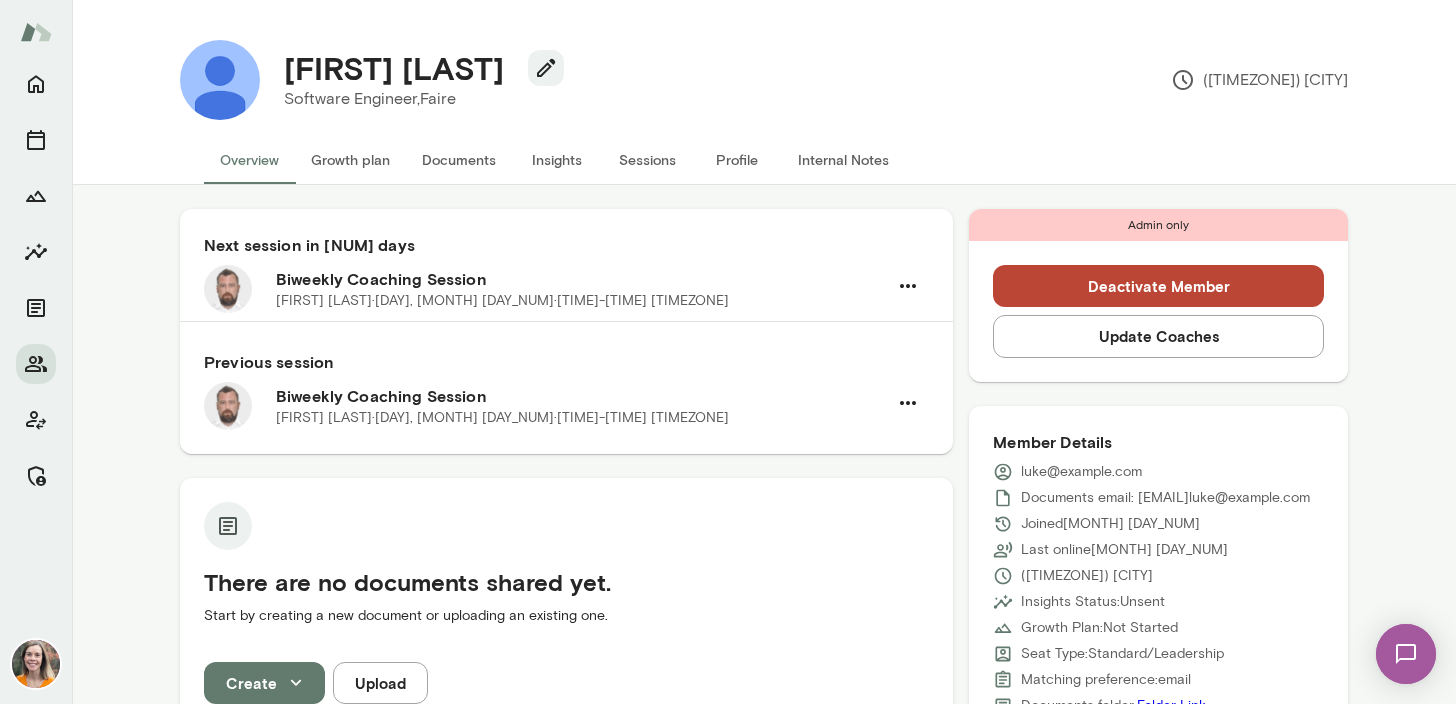 click on "Sessions" at bounding box center [647, 160] 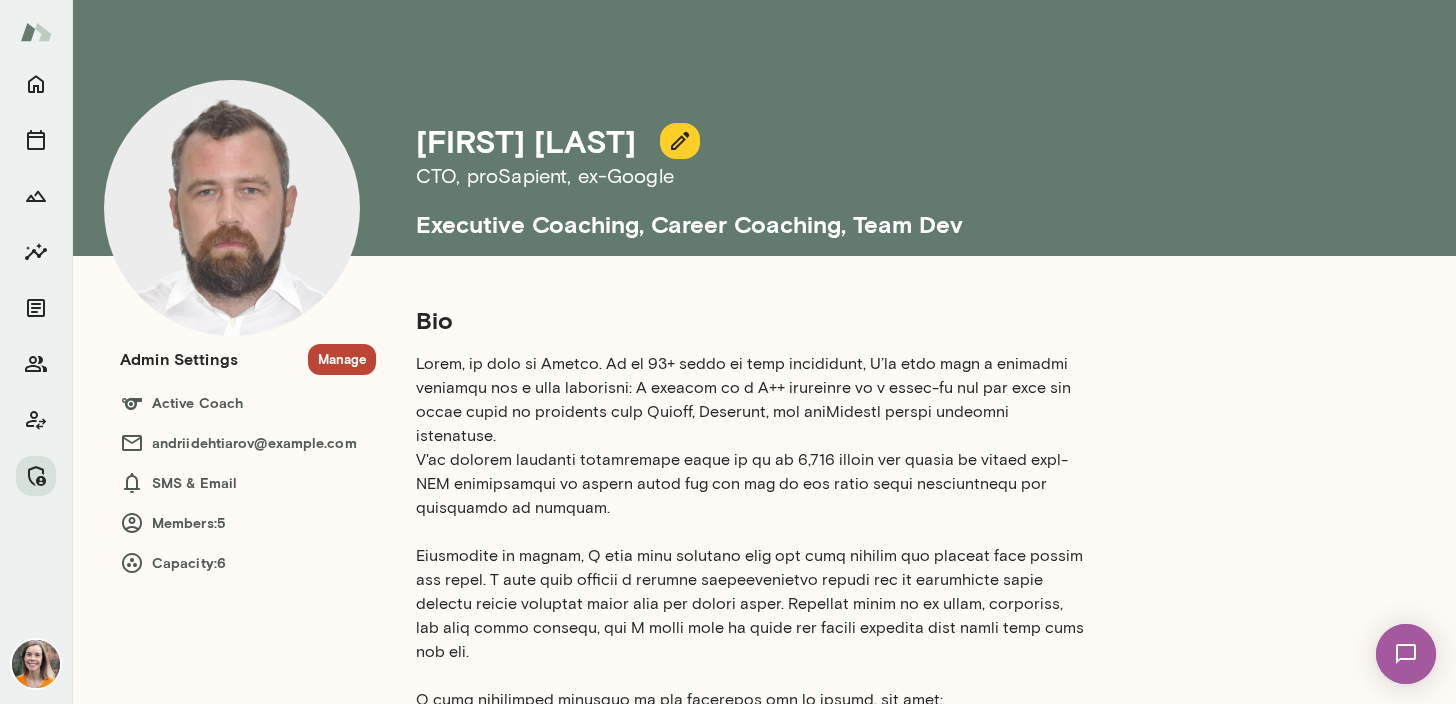 click on "Manage" at bounding box center [342, 359] 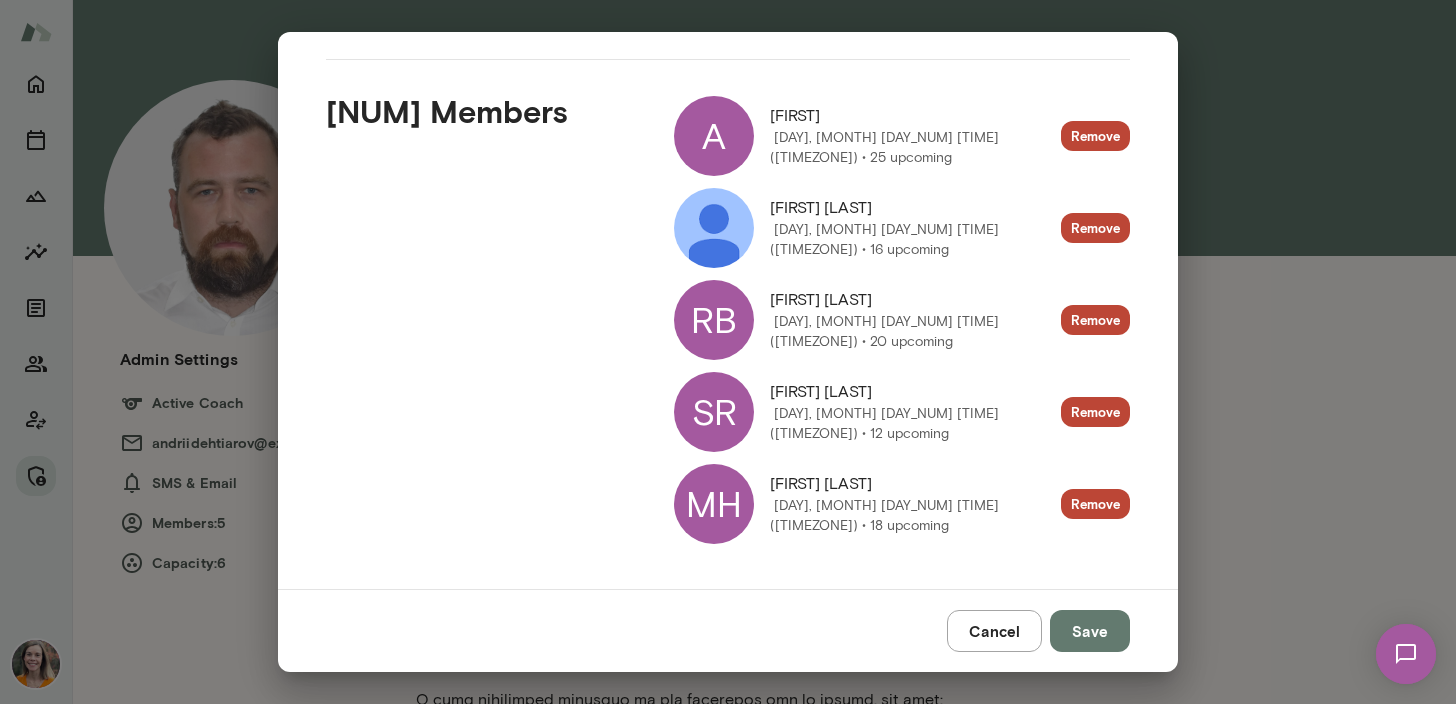 scroll, scrollTop: 260, scrollLeft: 0, axis: vertical 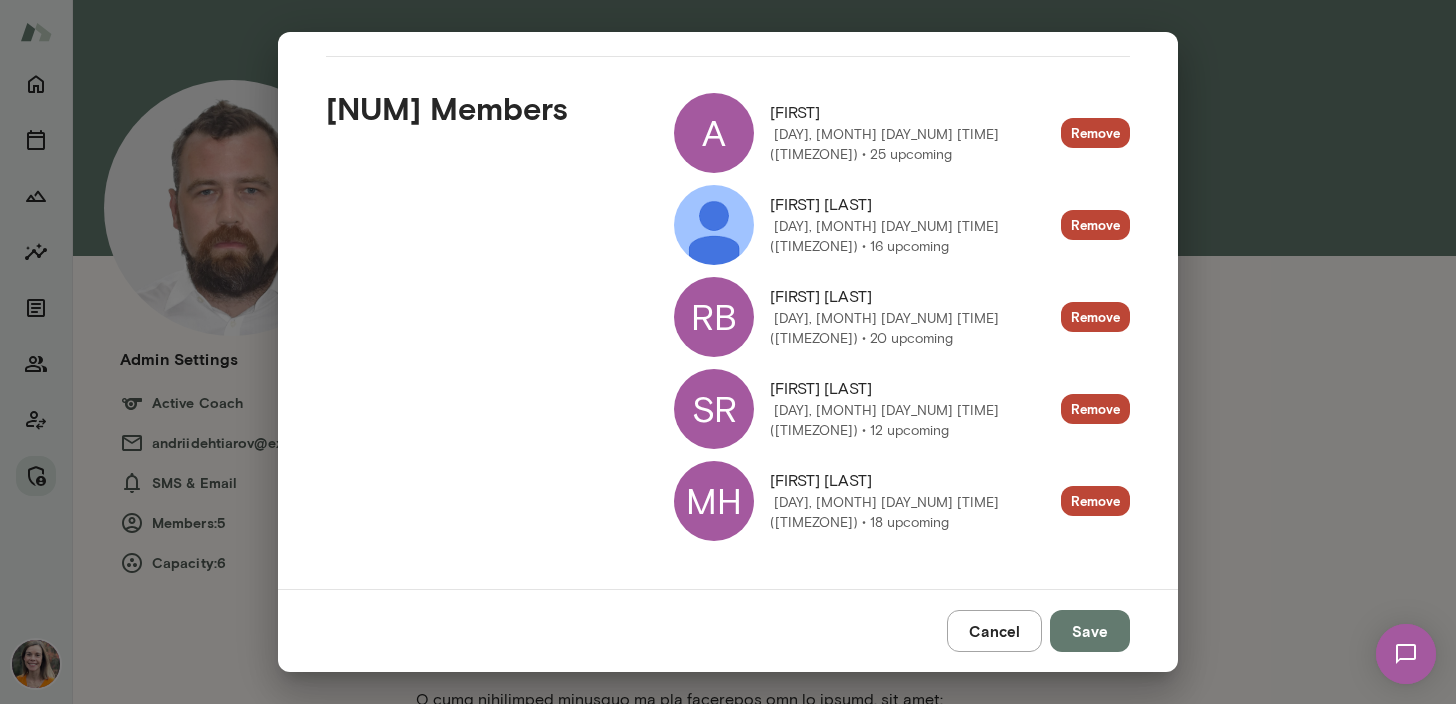 click on "A" at bounding box center (714, 133) 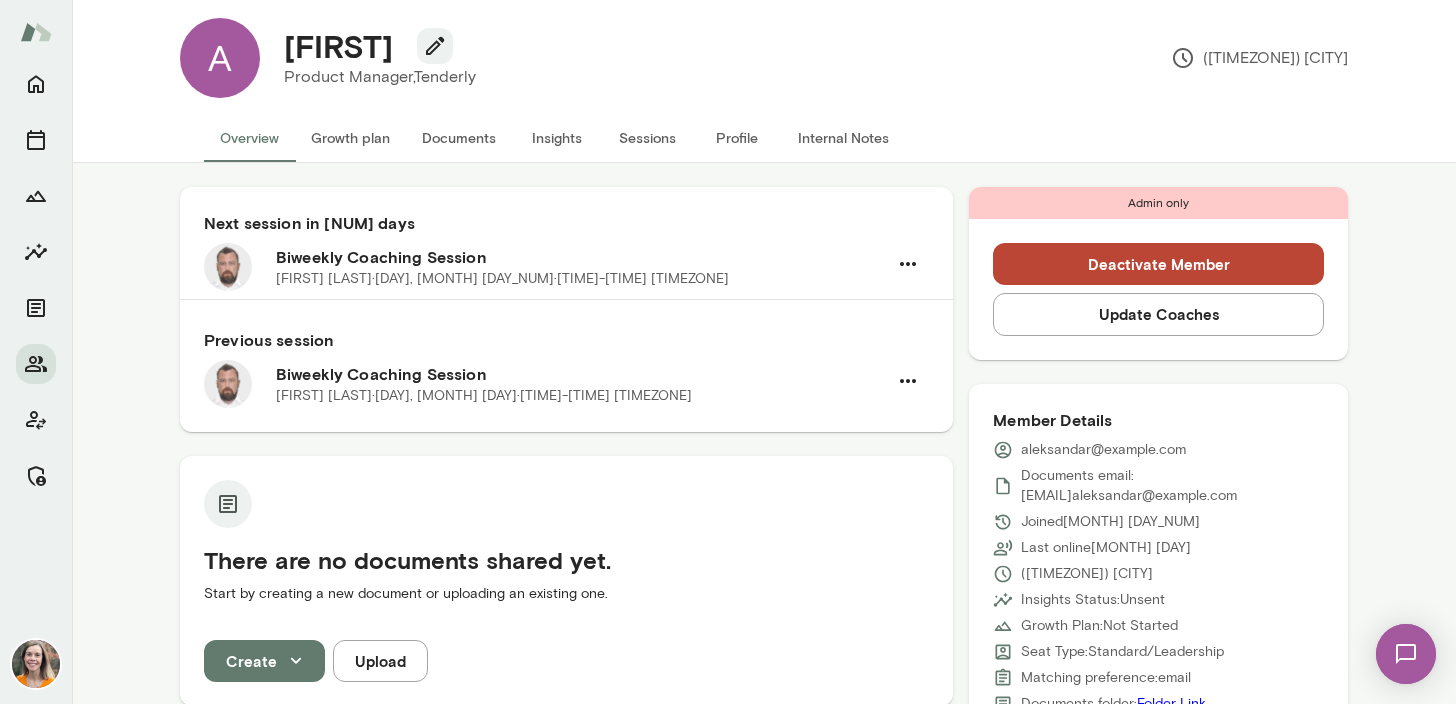 scroll, scrollTop: 0, scrollLeft: 0, axis: both 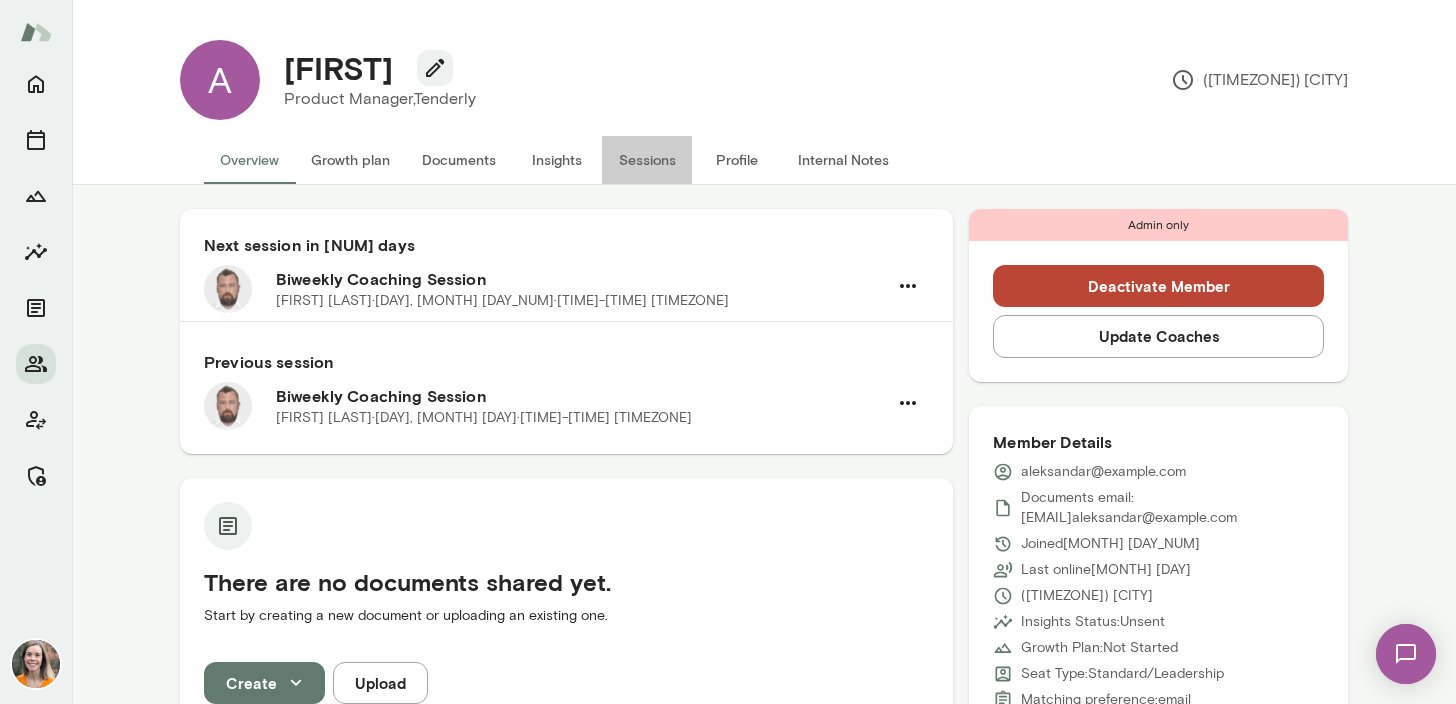click on "Sessions" at bounding box center [647, 160] 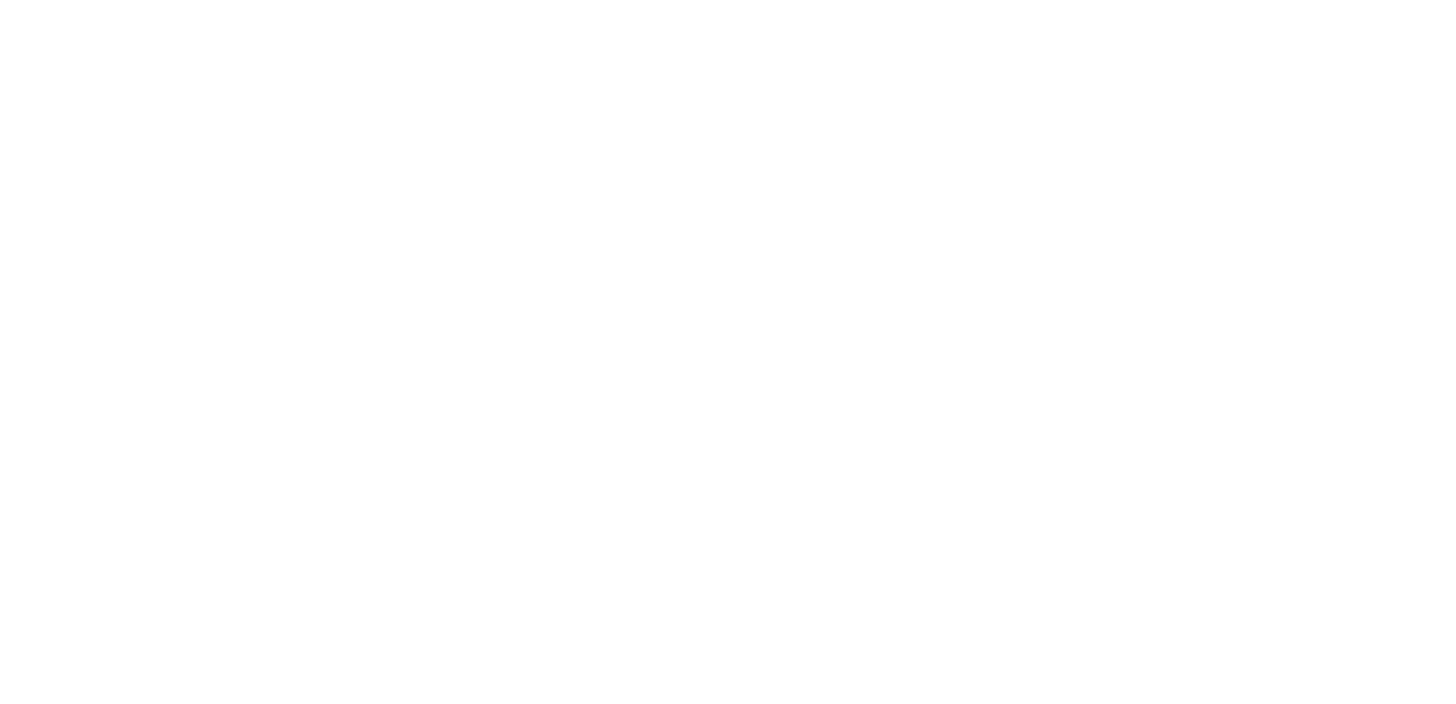 scroll, scrollTop: 0, scrollLeft: 0, axis: both 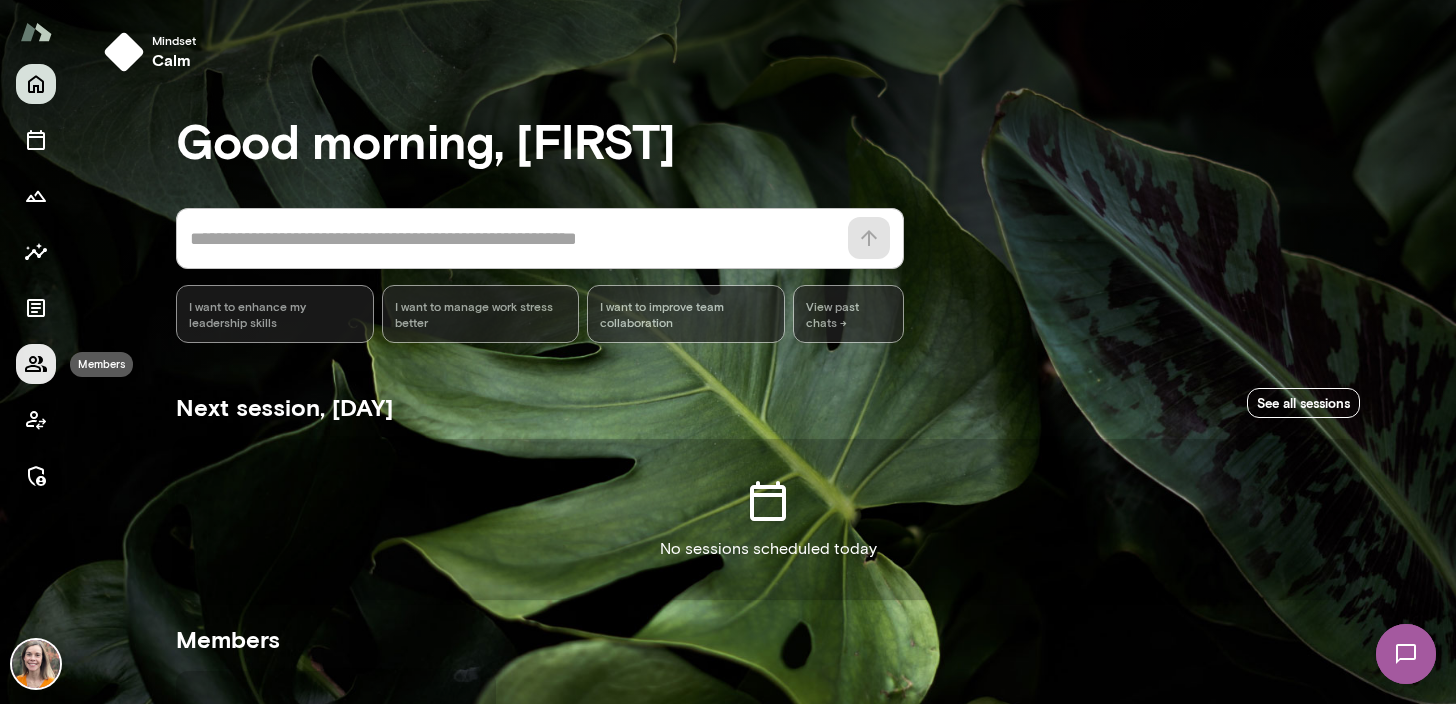 click 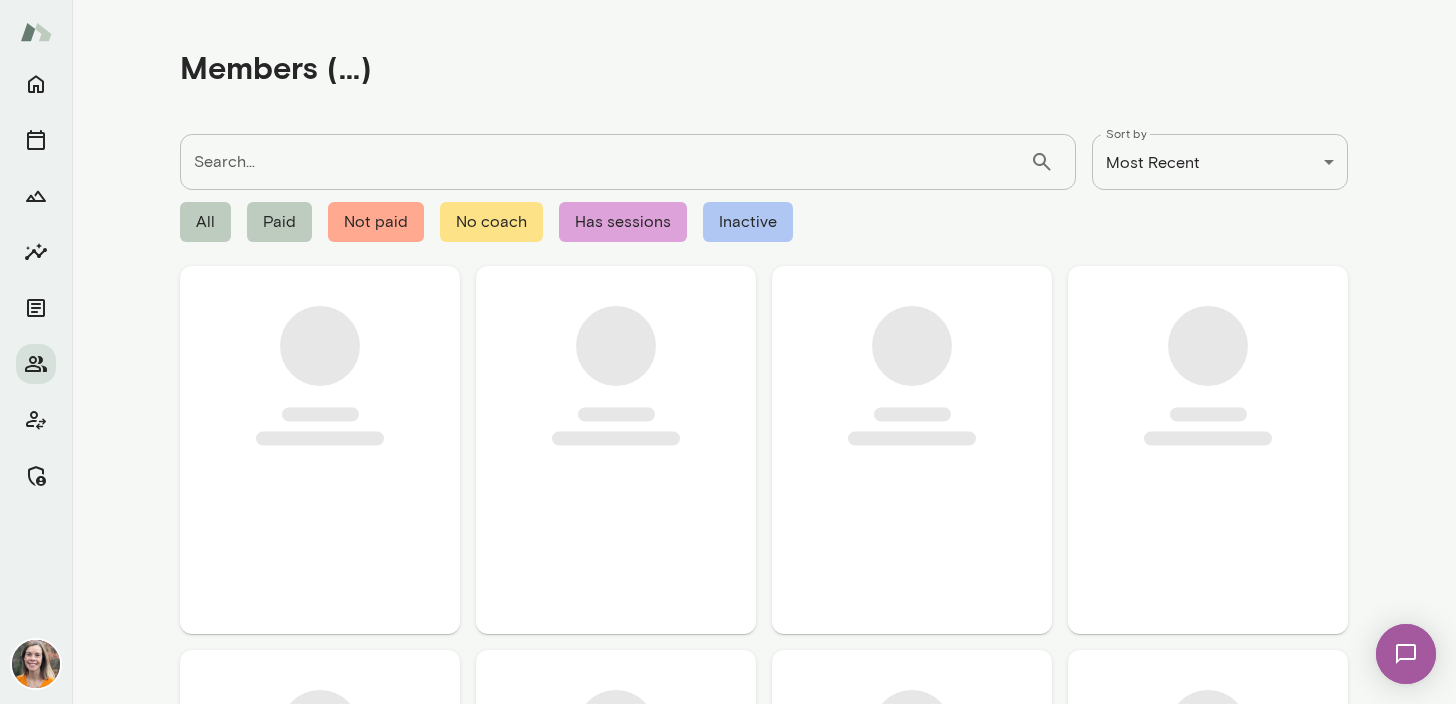 click on "Search..." at bounding box center [605, 162] 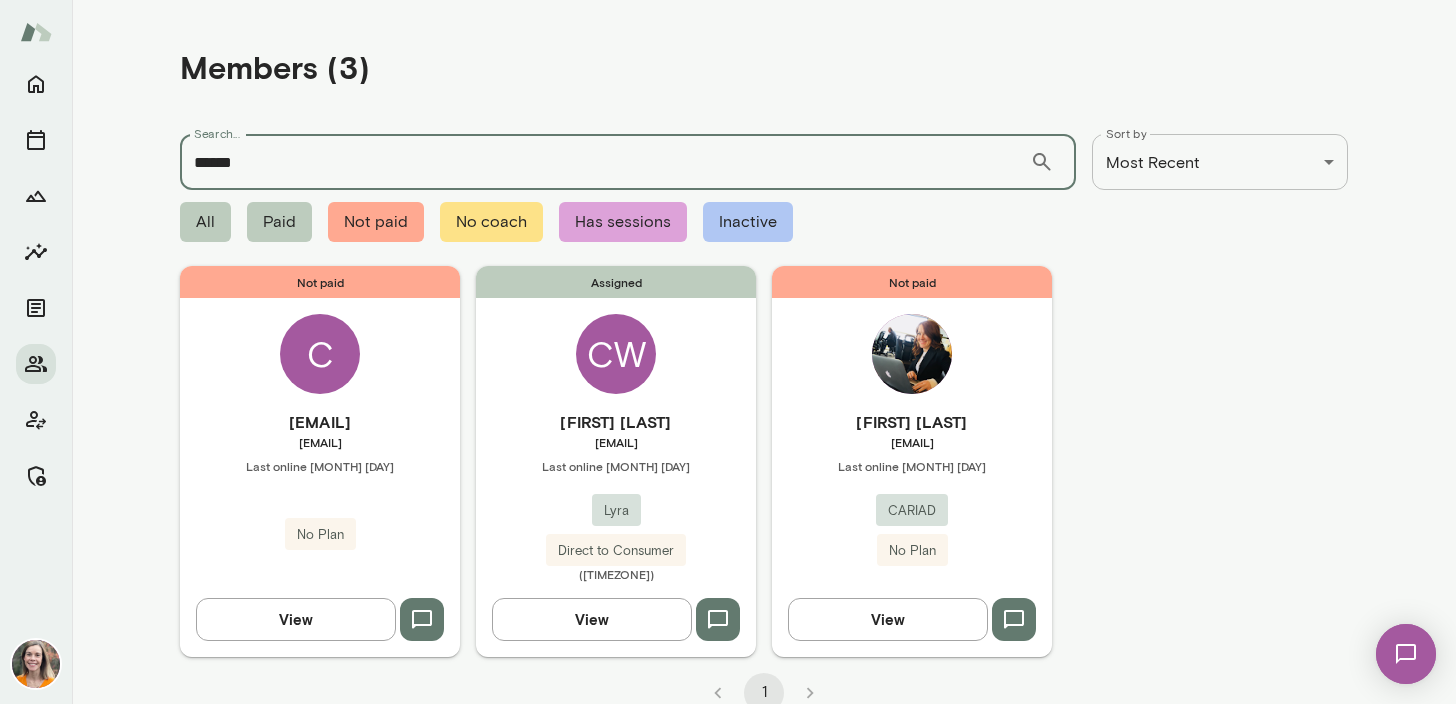 type on "*****" 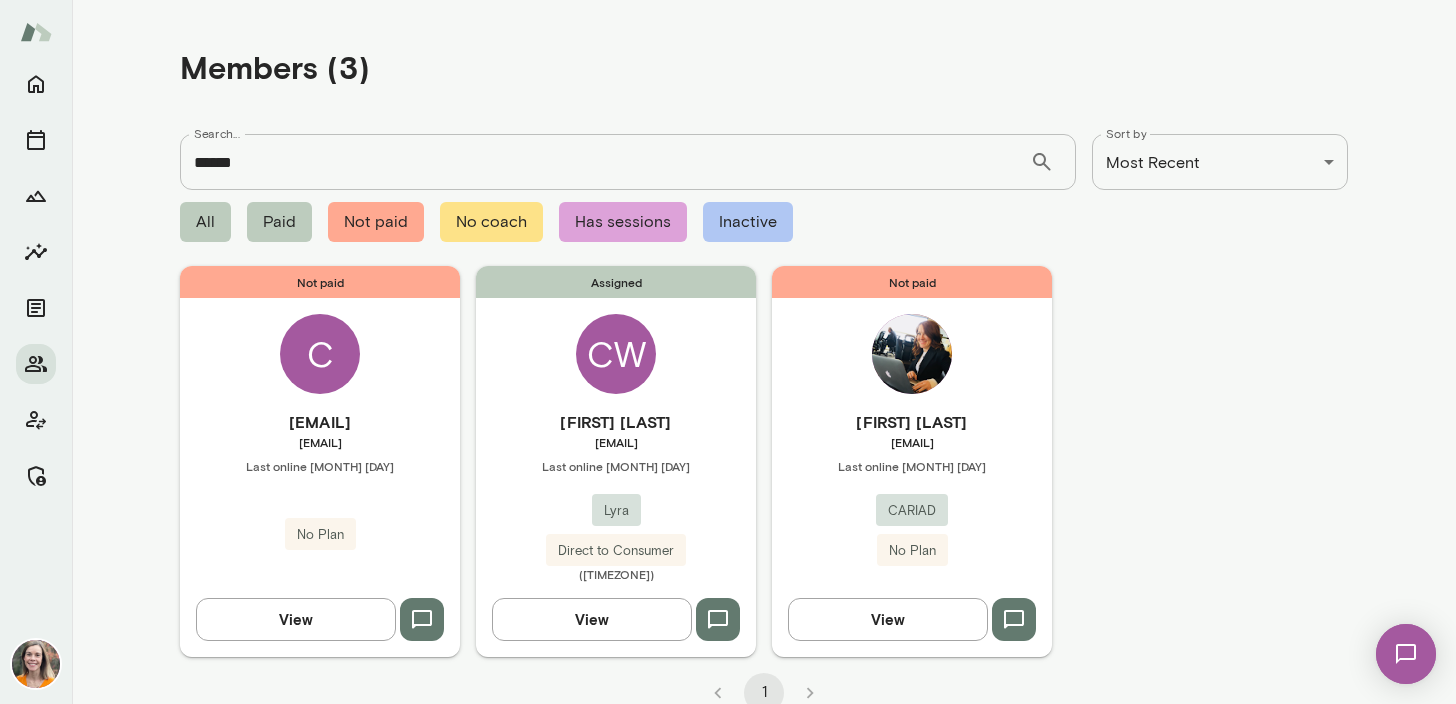 click on "clarewylie@gmail.com" at bounding box center [616, 442] 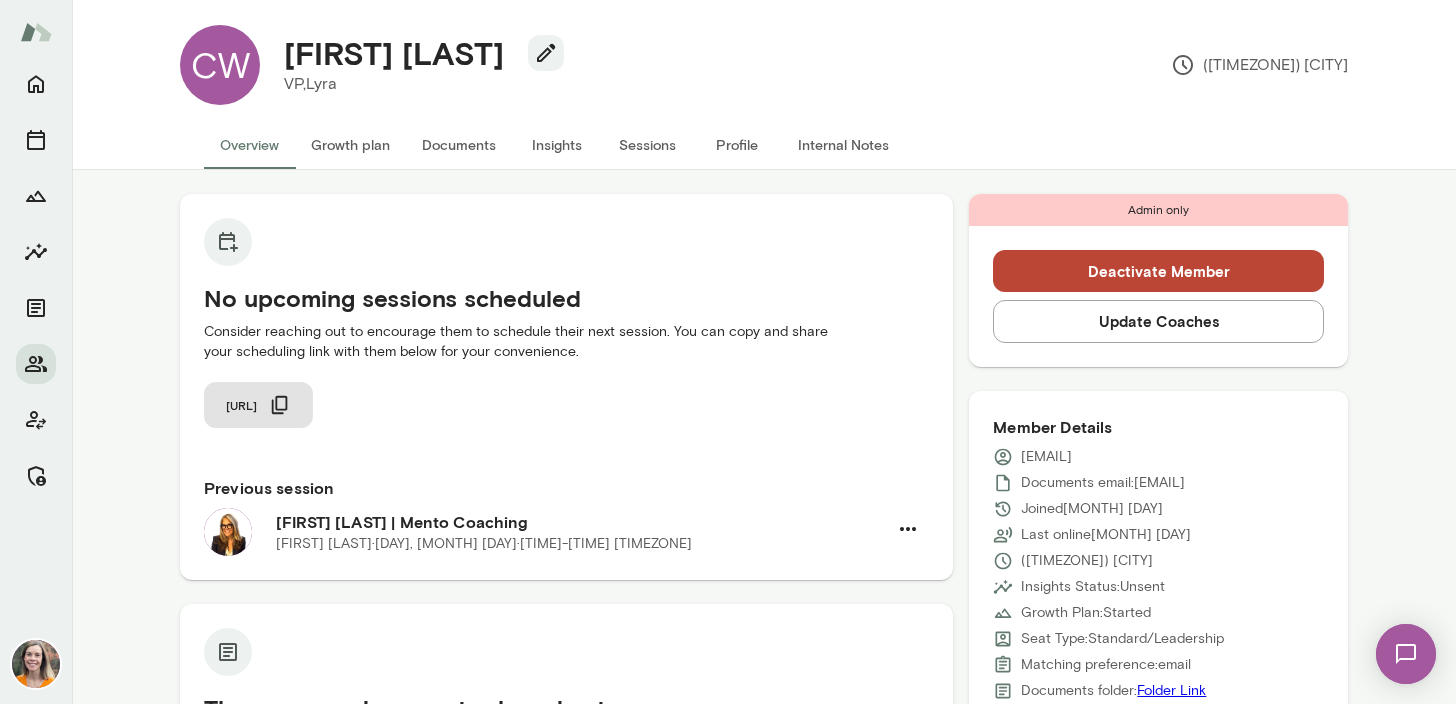 scroll, scrollTop: 0, scrollLeft: 0, axis: both 